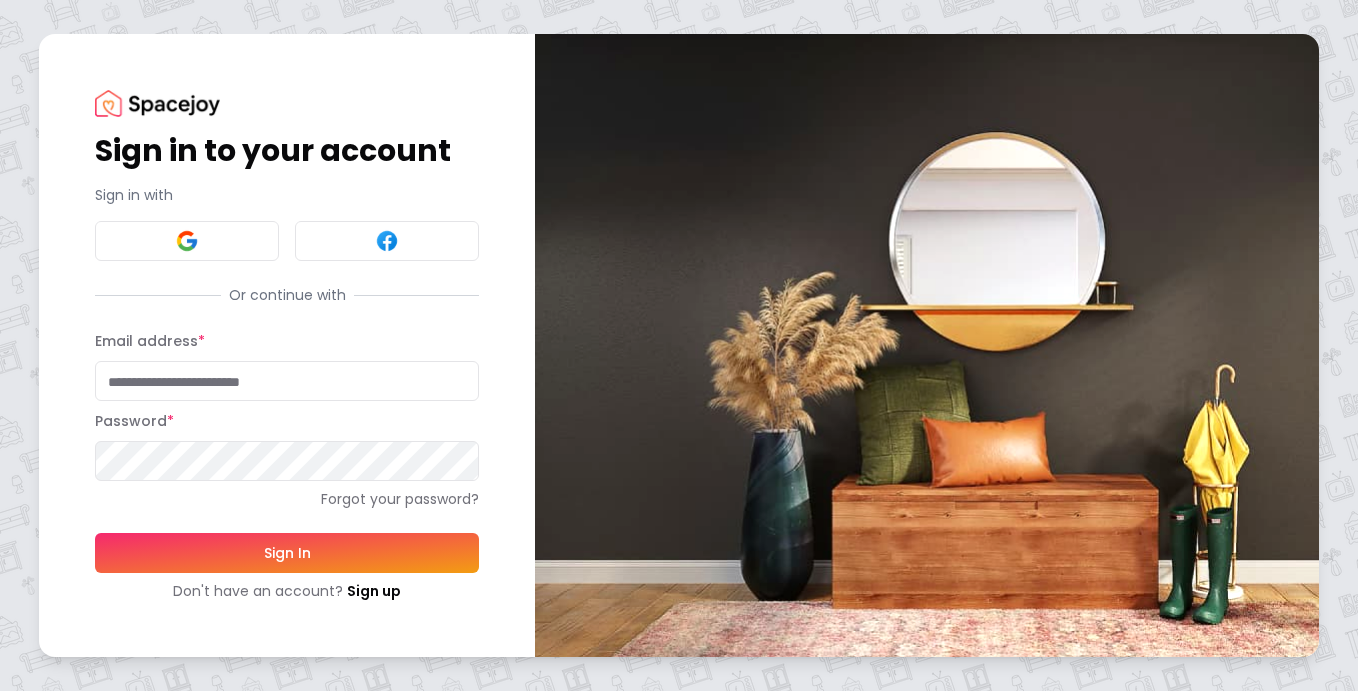 scroll, scrollTop: 0, scrollLeft: 0, axis: both 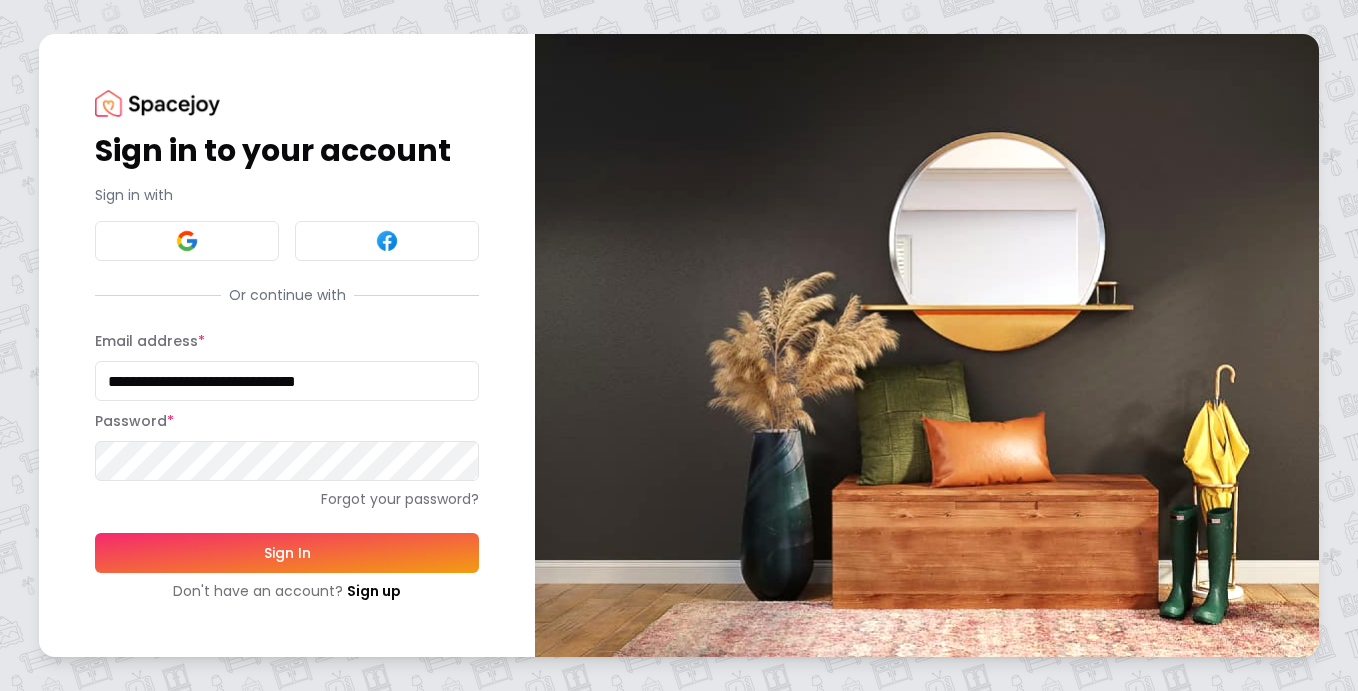 click on "Sign In" at bounding box center [287, 553] 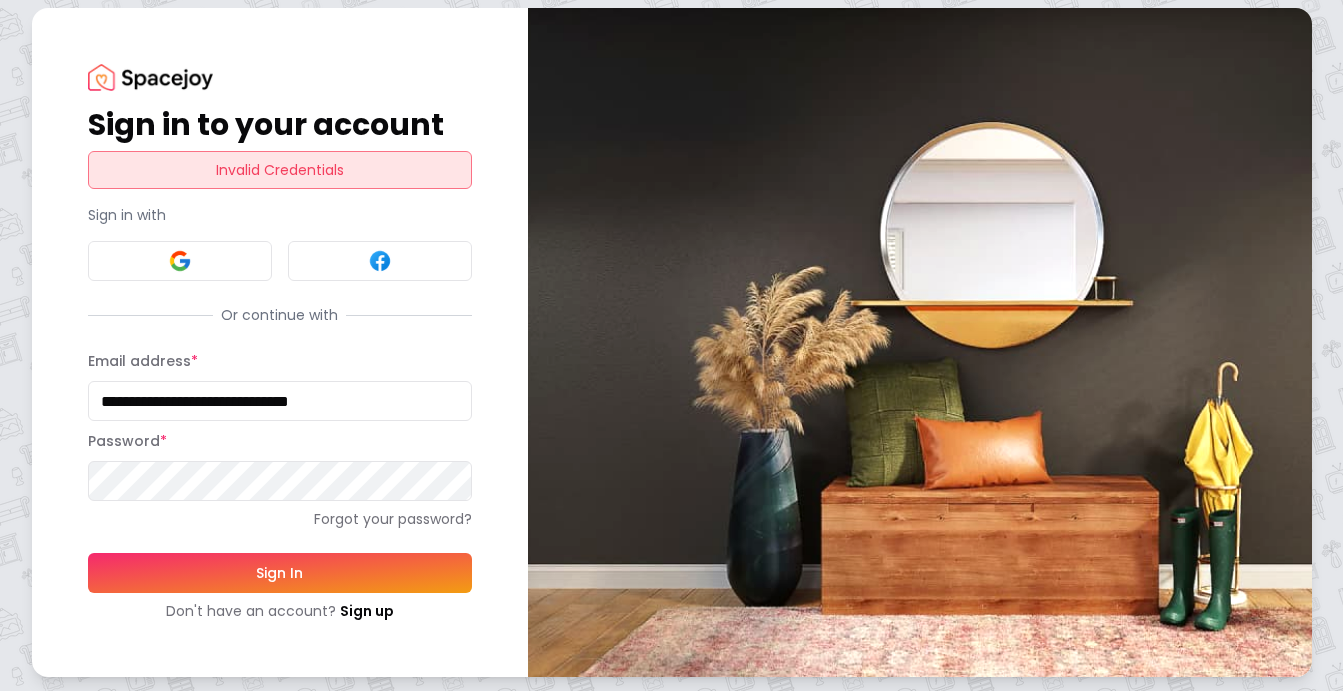 scroll, scrollTop: 10, scrollLeft: 0, axis: vertical 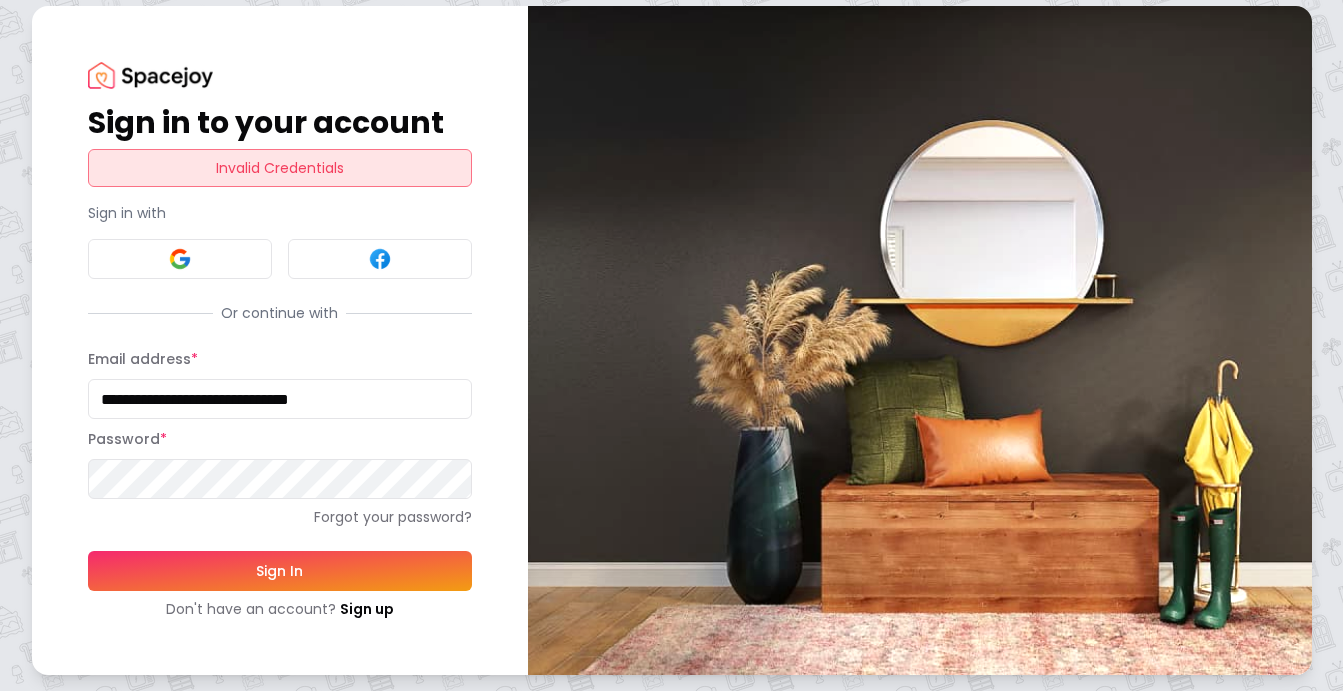 click on "Sign In" at bounding box center [280, 571] 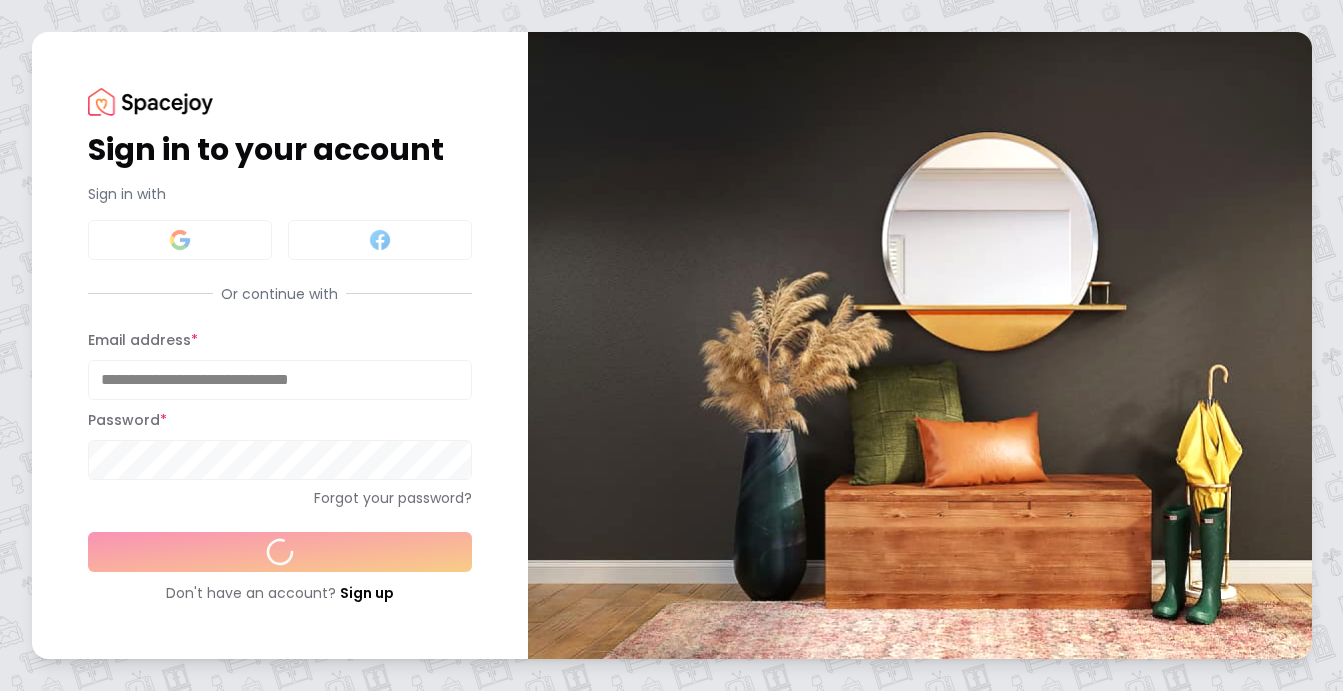 scroll, scrollTop: 0, scrollLeft: 0, axis: both 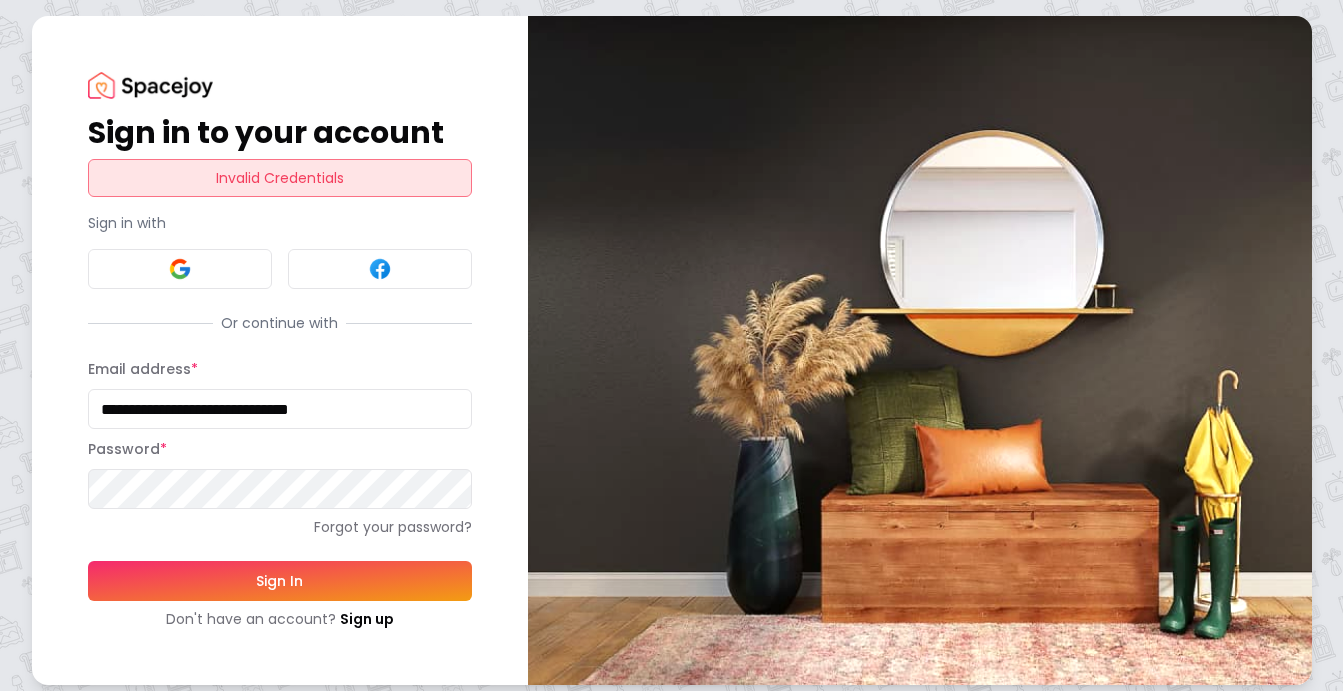 click on "Invalid Credentials" at bounding box center (280, 178) 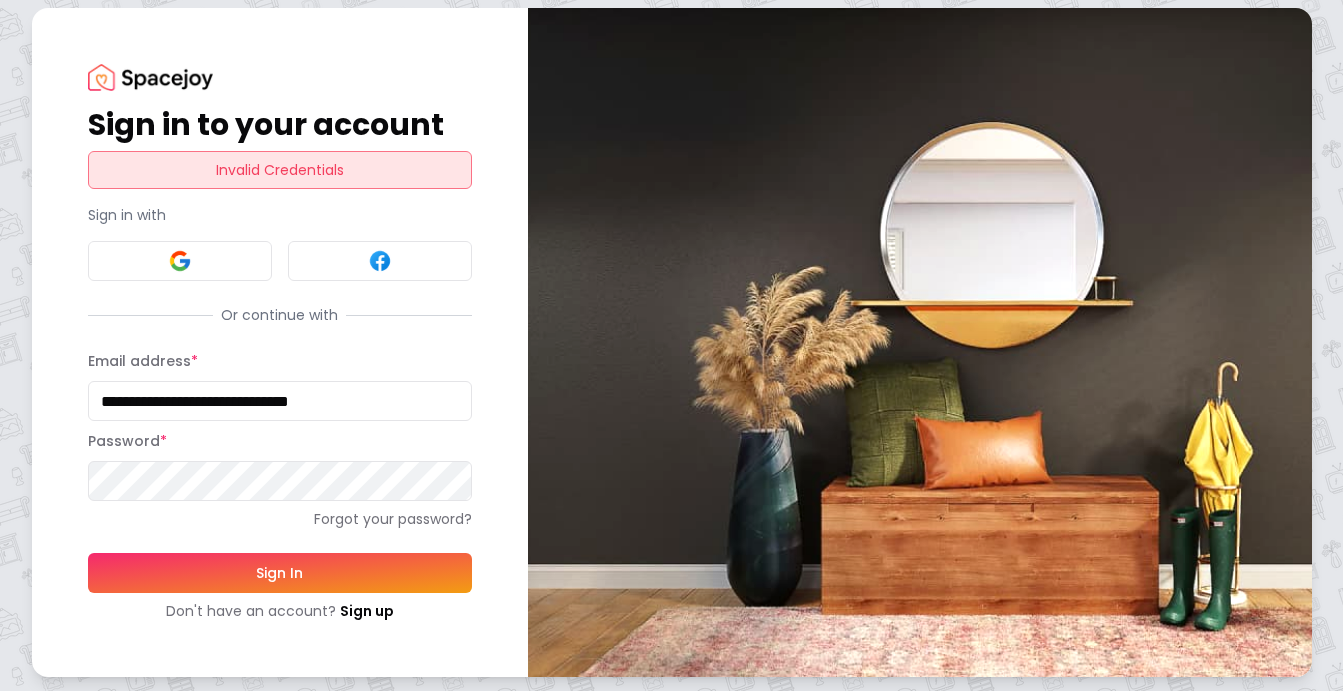 scroll, scrollTop: 10, scrollLeft: 0, axis: vertical 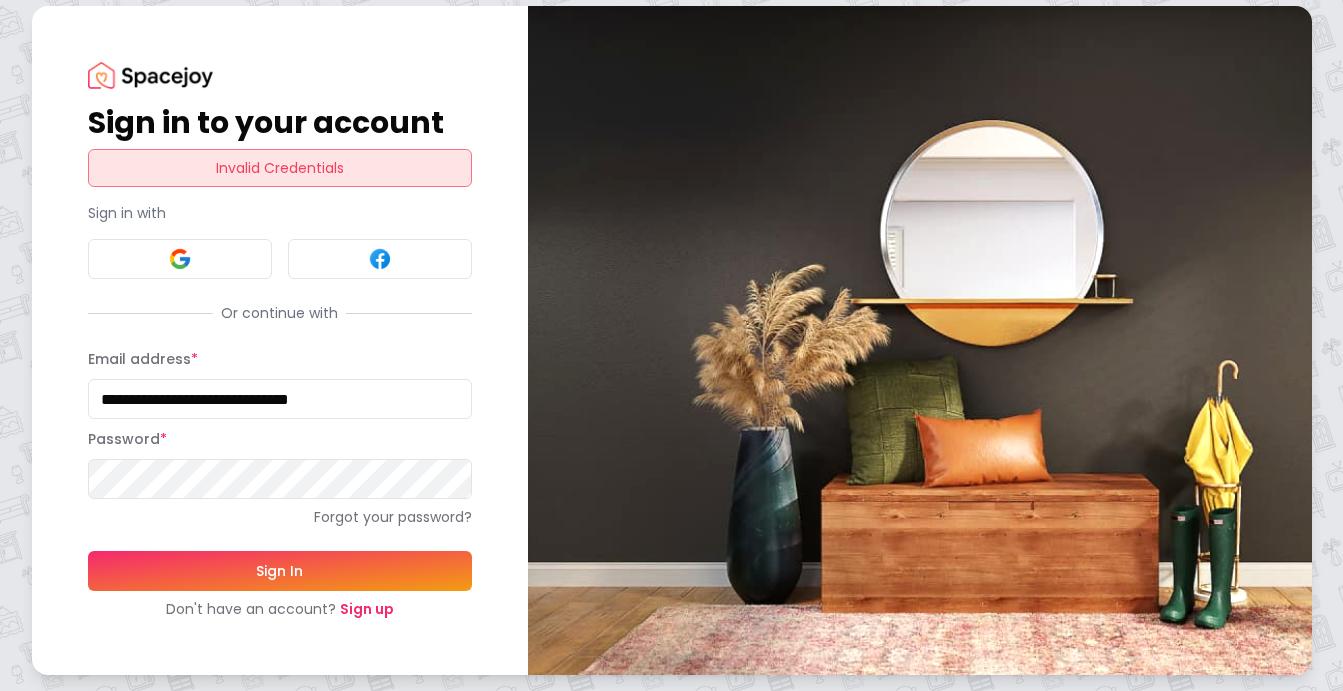 click on "Sign up" at bounding box center [367, 609] 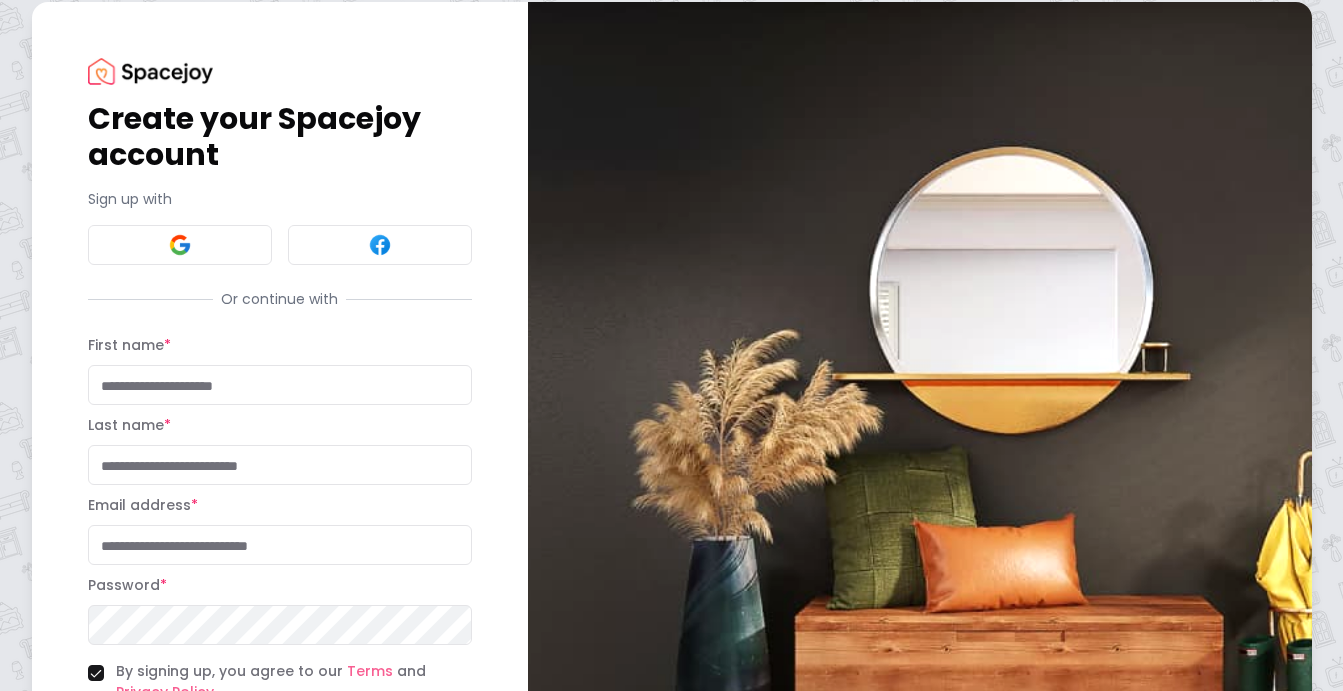 scroll, scrollTop: 0, scrollLeft: 0, axis: both 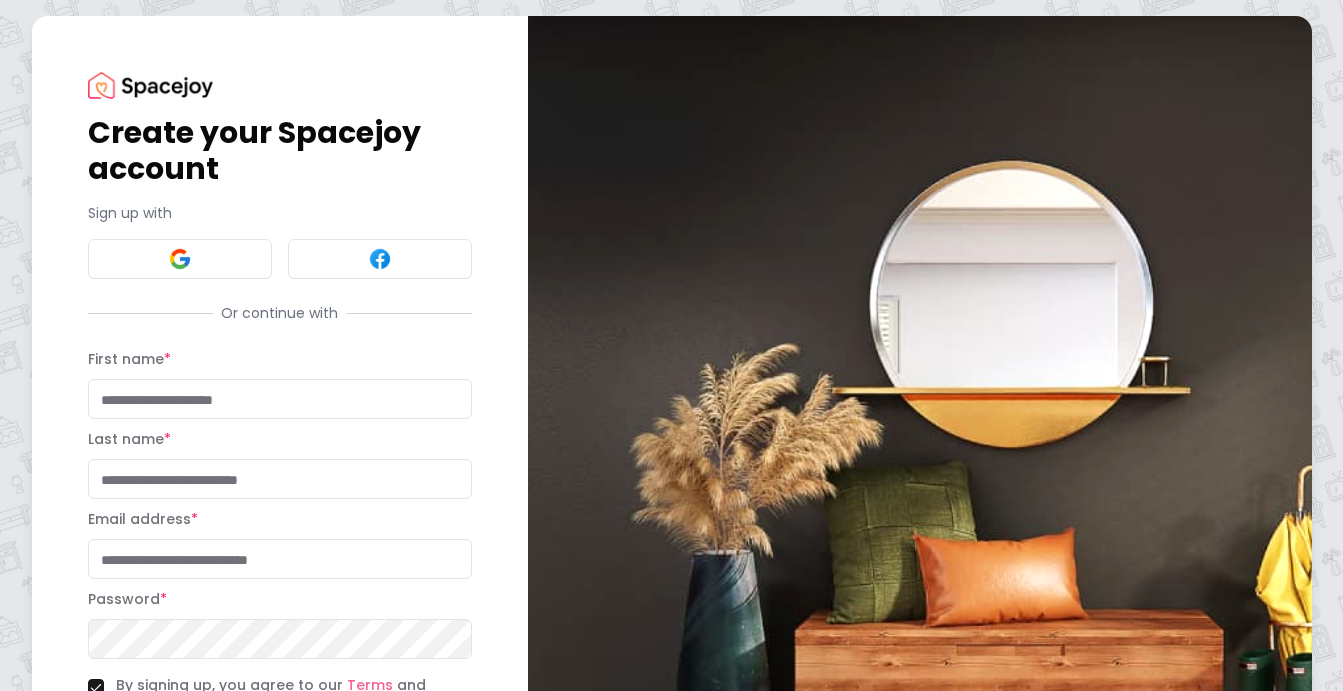 click on "First name  *" at bounding box center [280, 399] 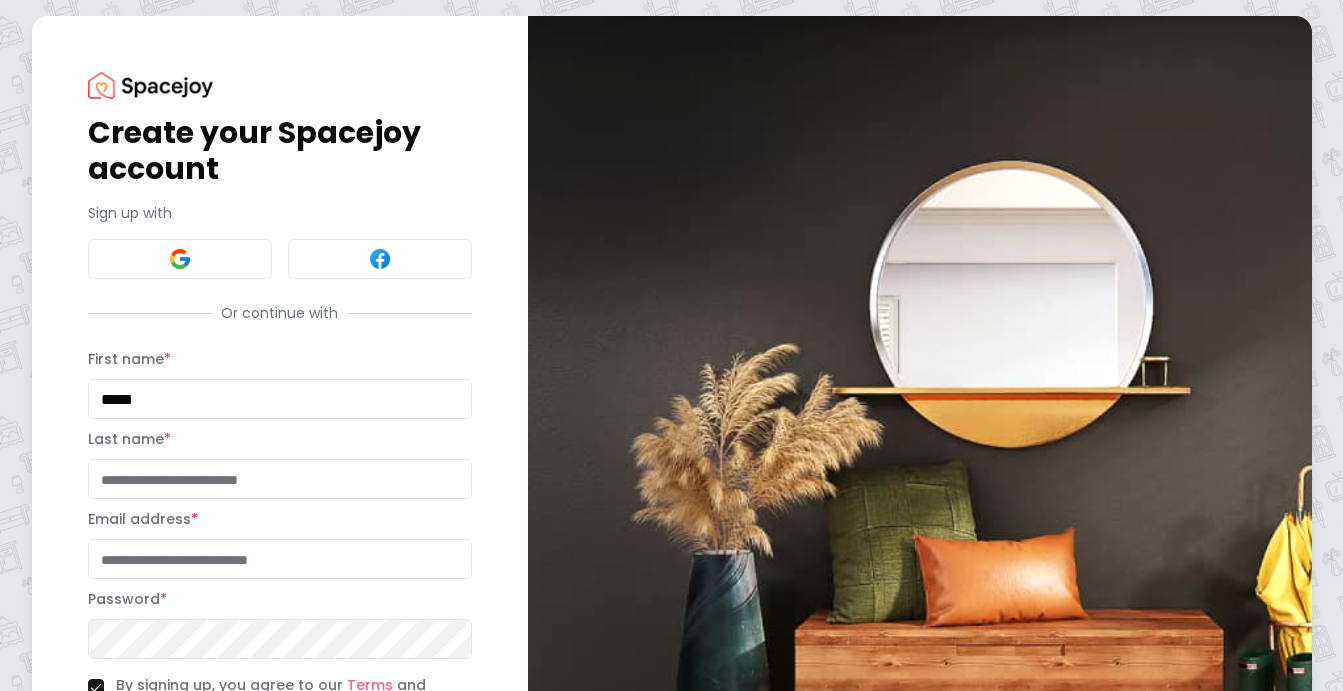 type on "********" 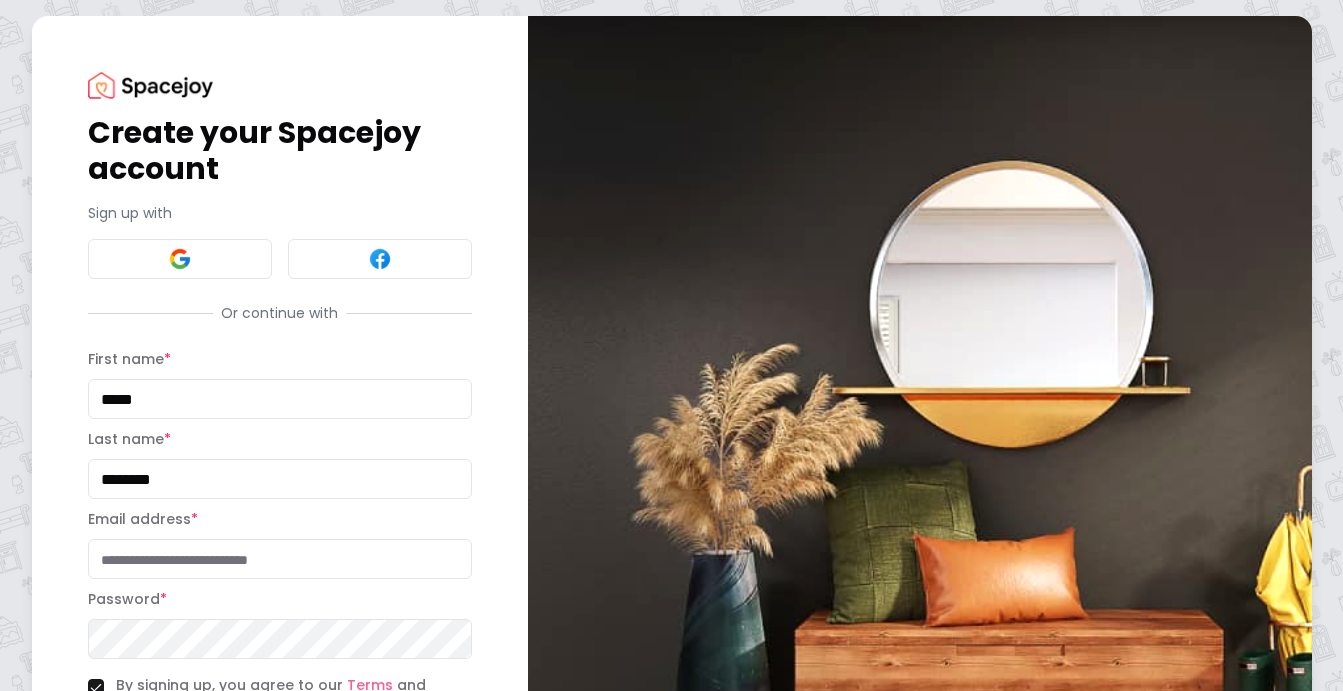 type on "**********" 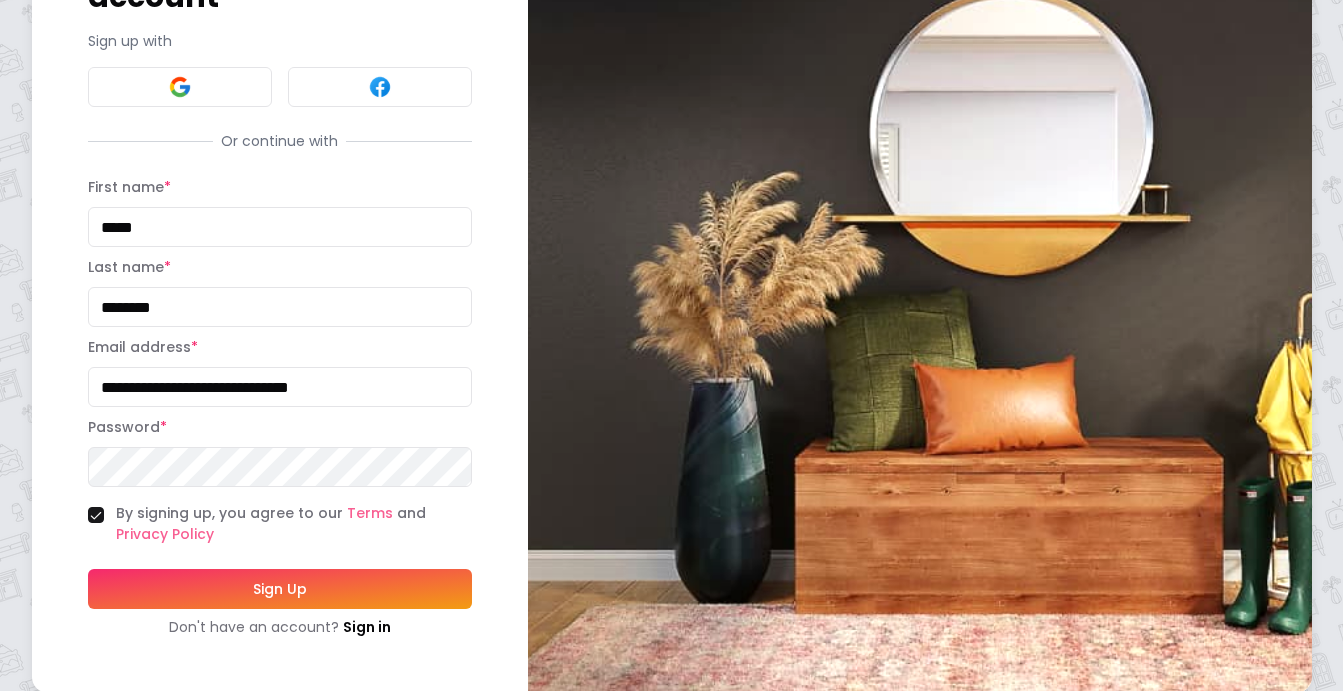 scroll, scrollTop: 190, scrollLeft: 0, axis: vertical 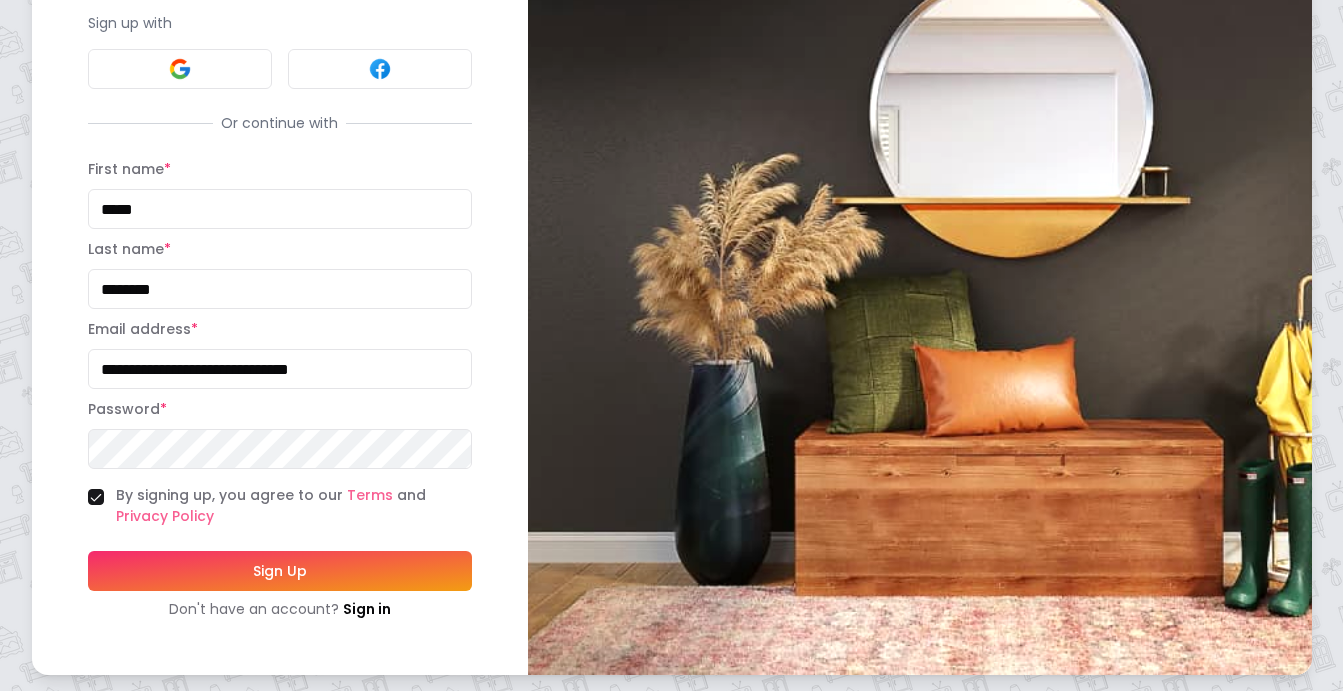 click on "Sign Up" at bounding box center [280, 571] 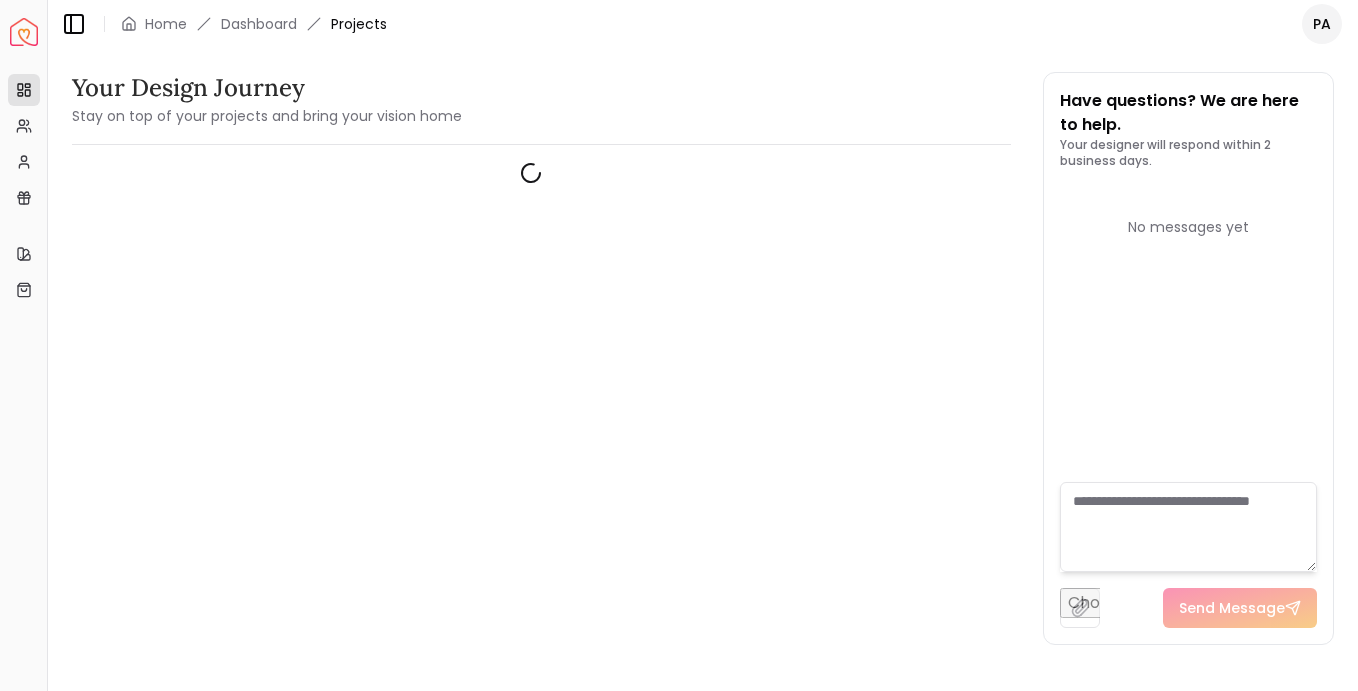 scroll, scrollTop: 0, scrollLeft: 0, axis: both 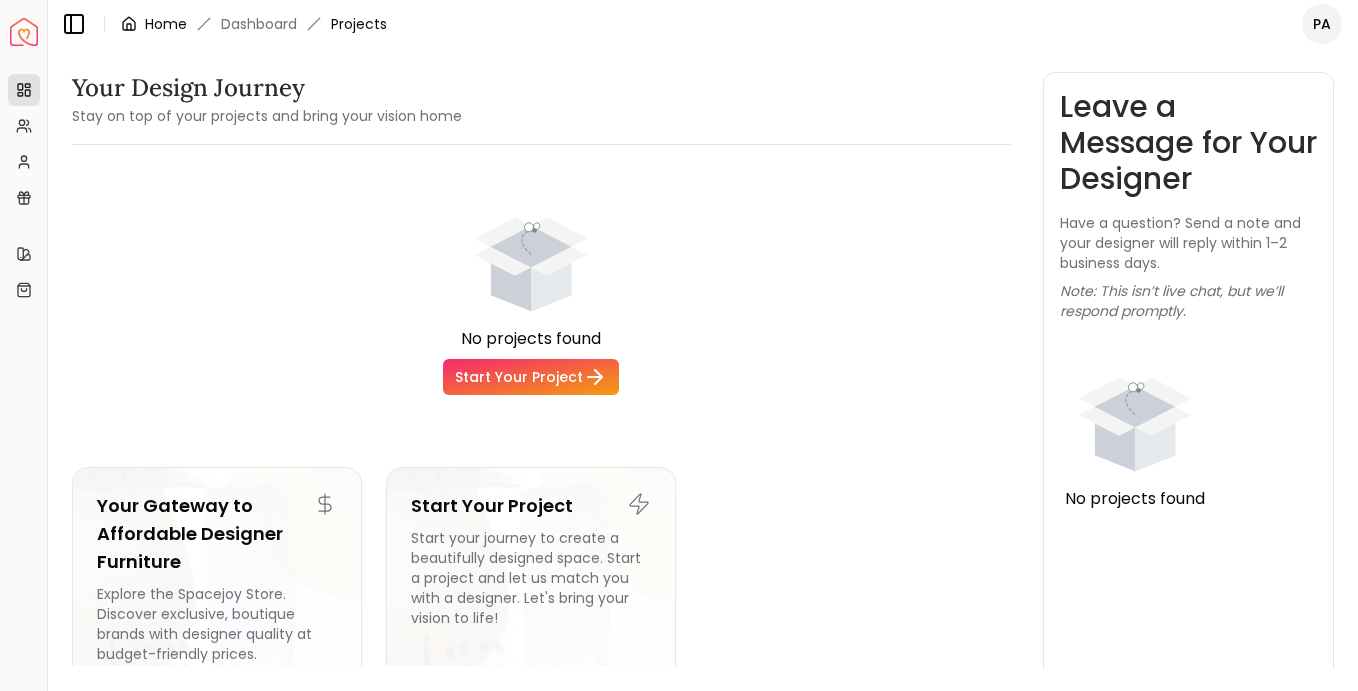 click on "Home" at bounding box center [166, 24] 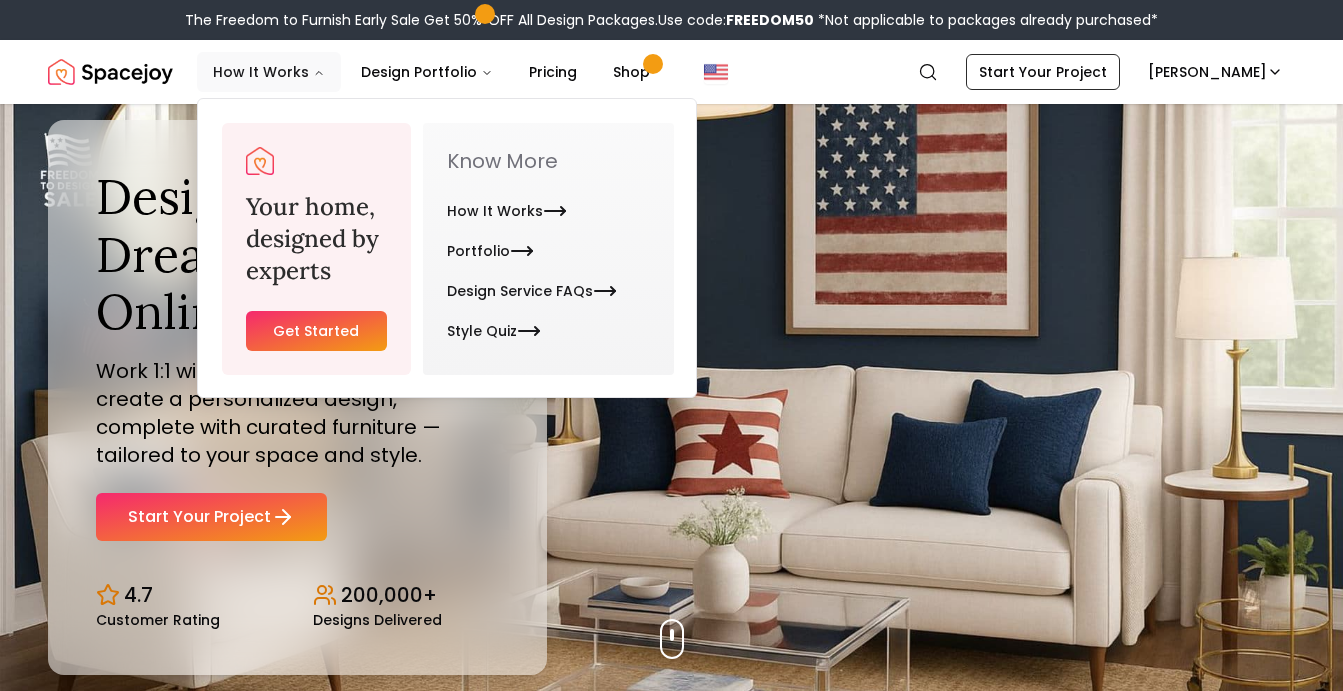 click on "How It Works" at bounding box center [269, 72] 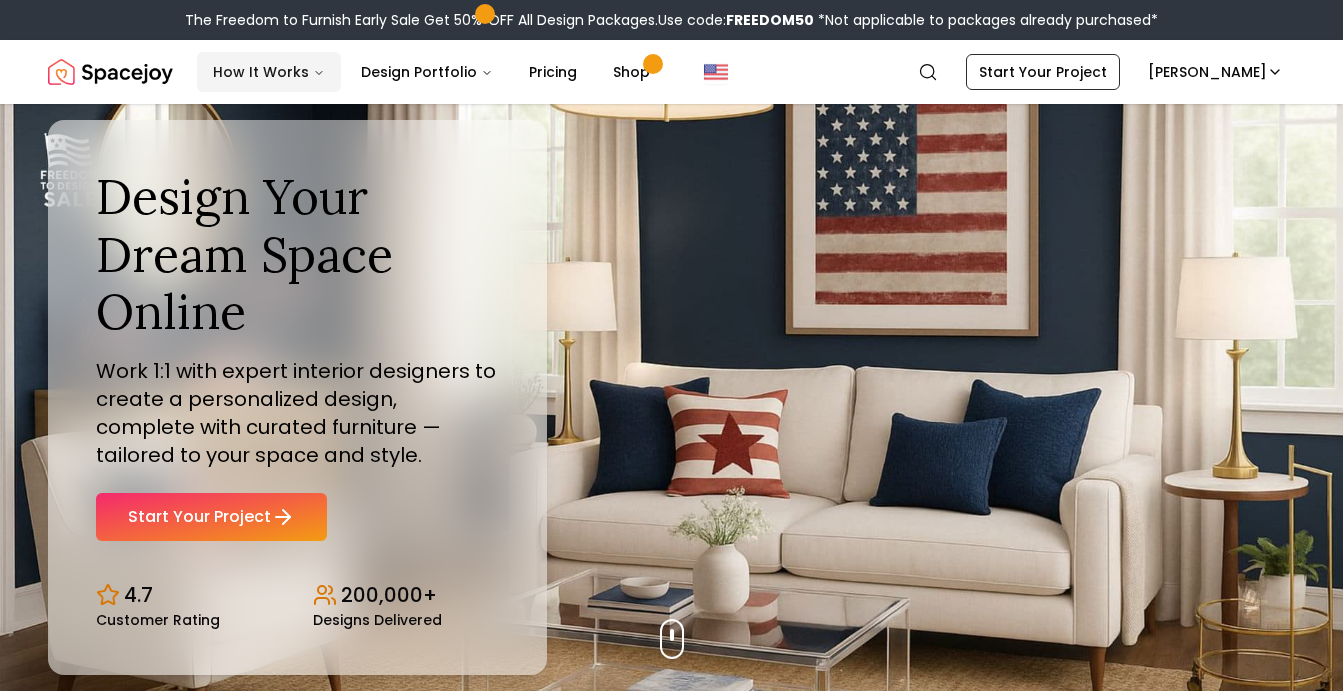click 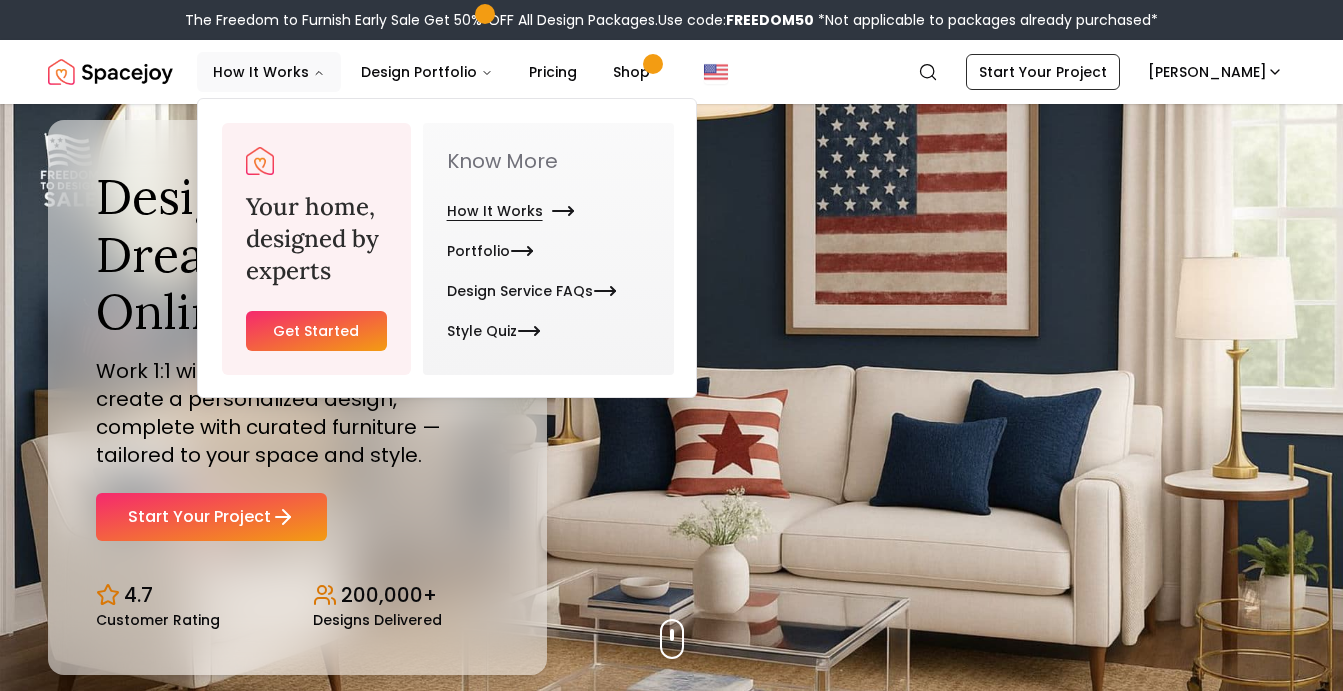 click 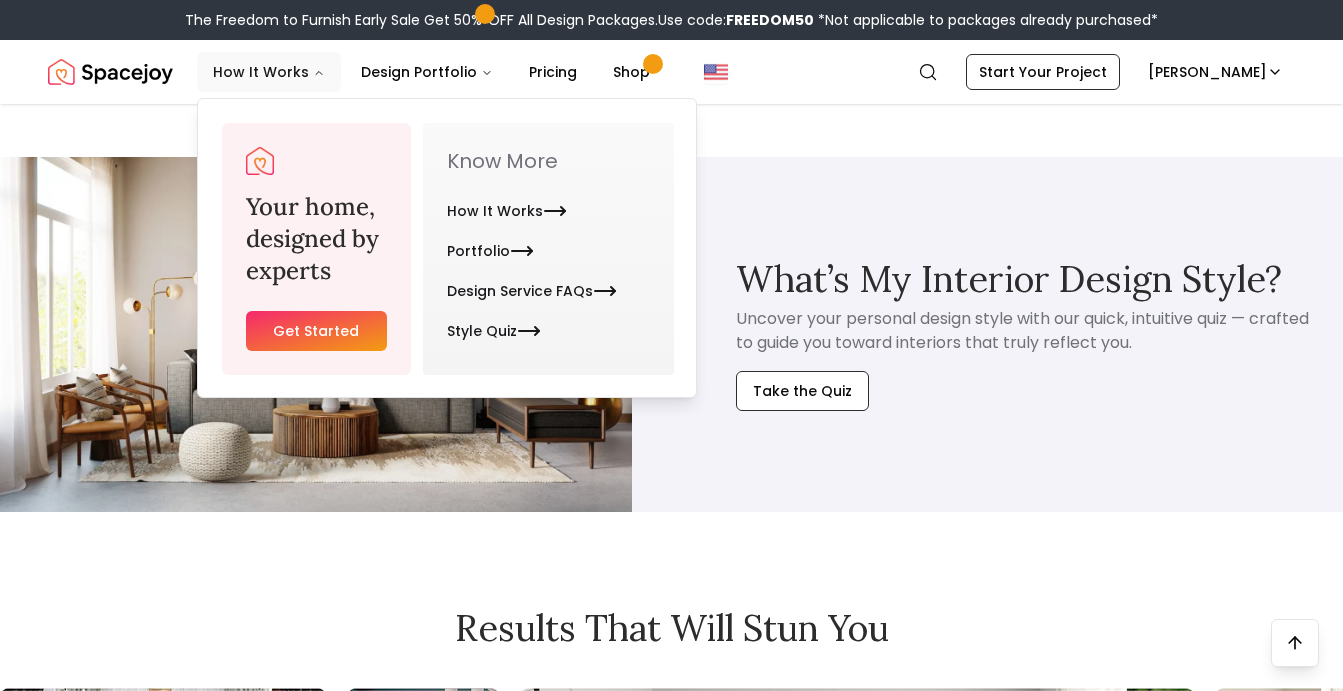 scroll, scrollTop: 4300, scrollLeft: 0, axis: vertical 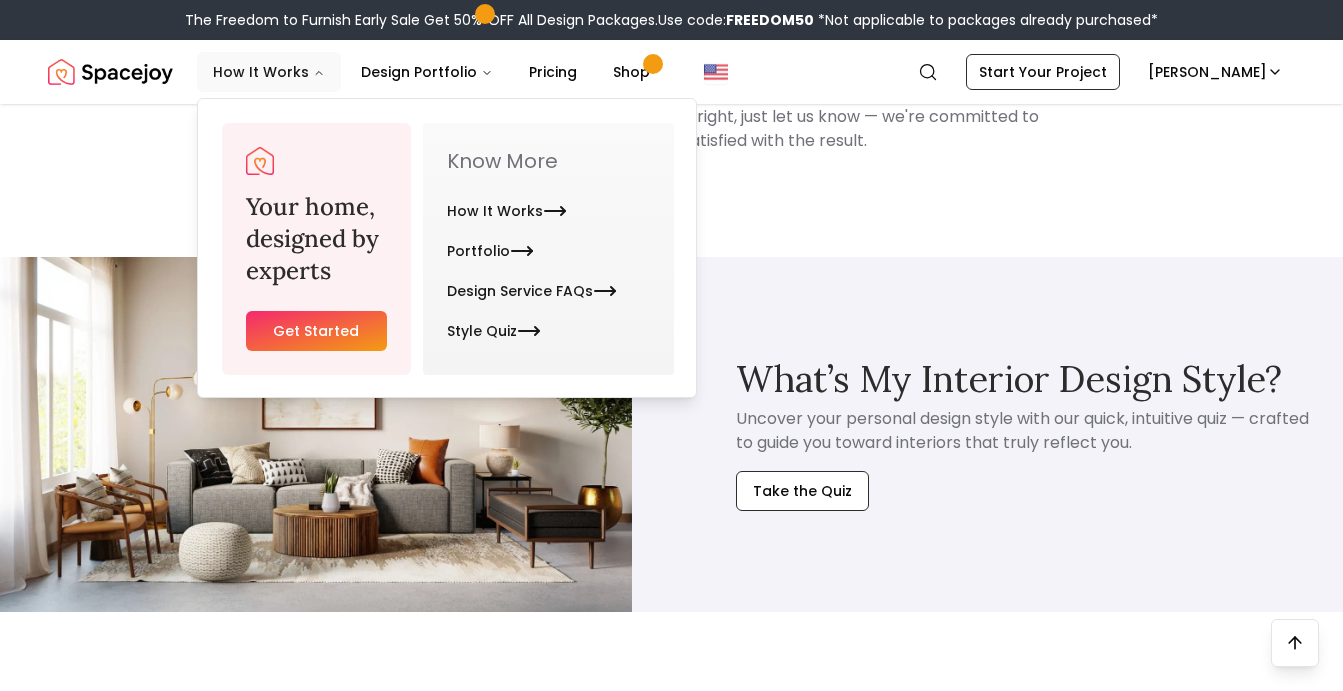 click on "How It Works" at bounding box center (269, 72) 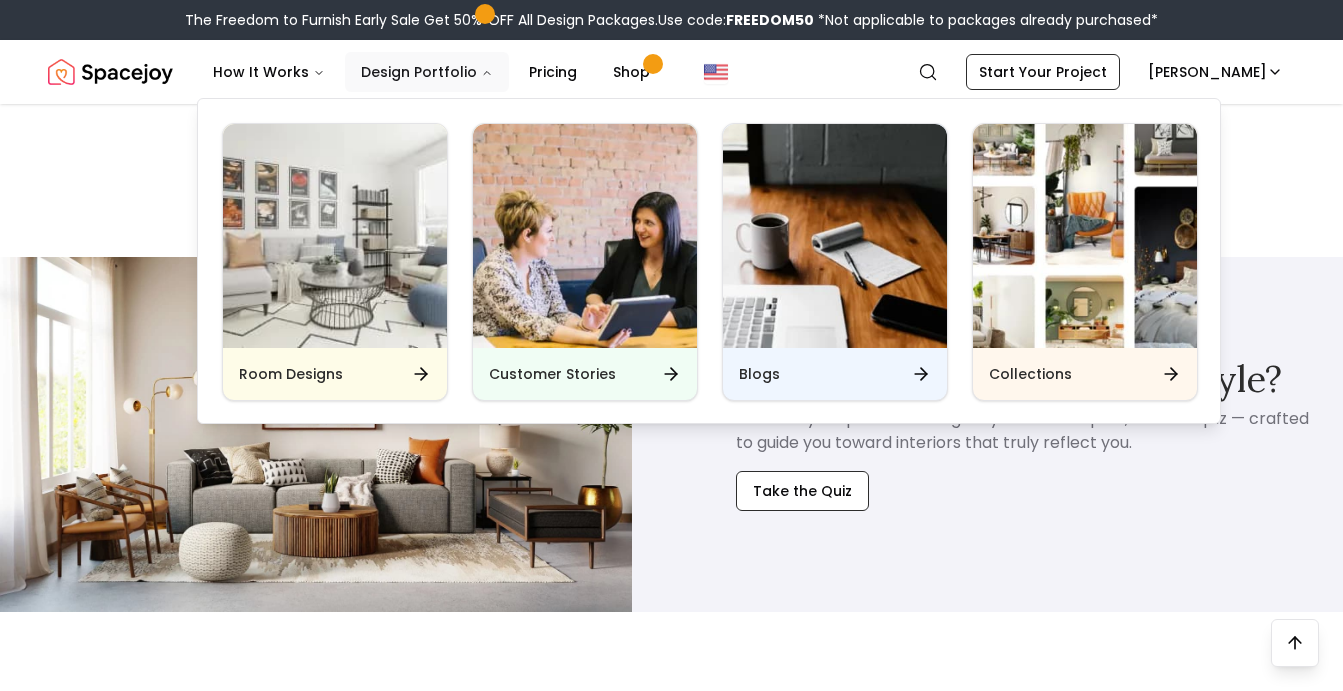 click on "Design Portfolio" at bounding box center [427, 72] 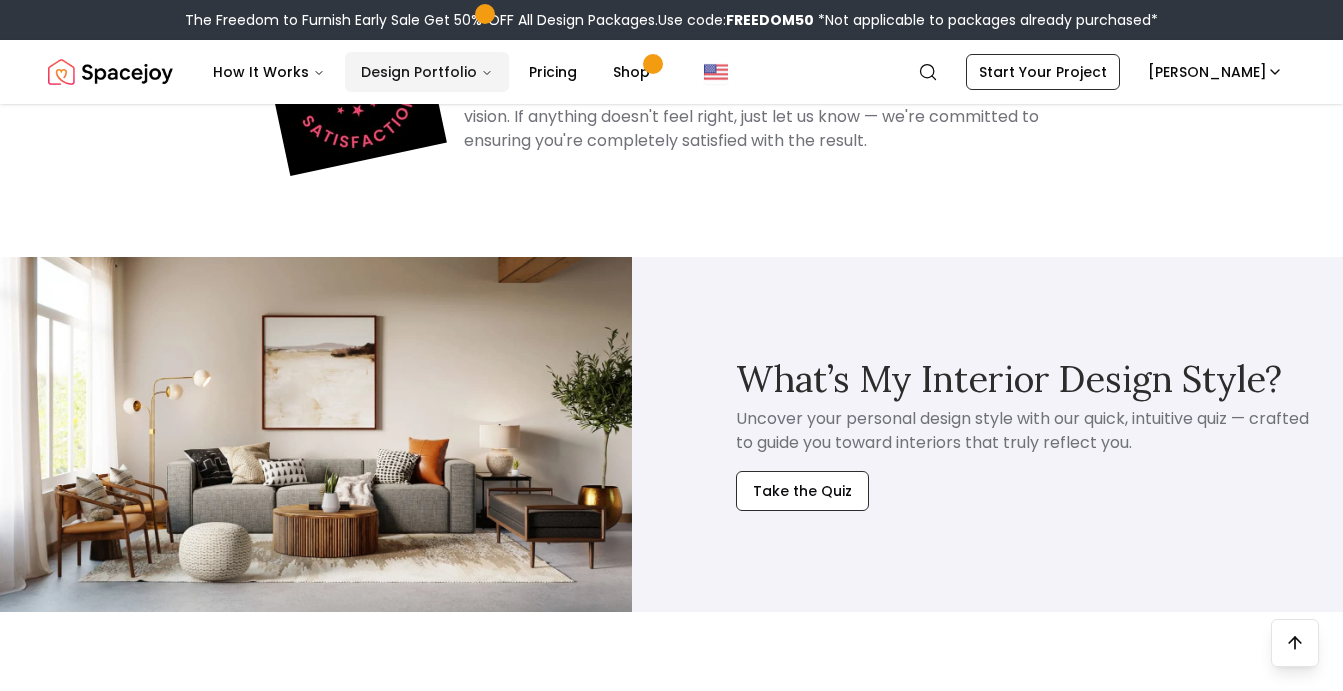 click on "Design Portfolio" at bounding box center [427, 72] 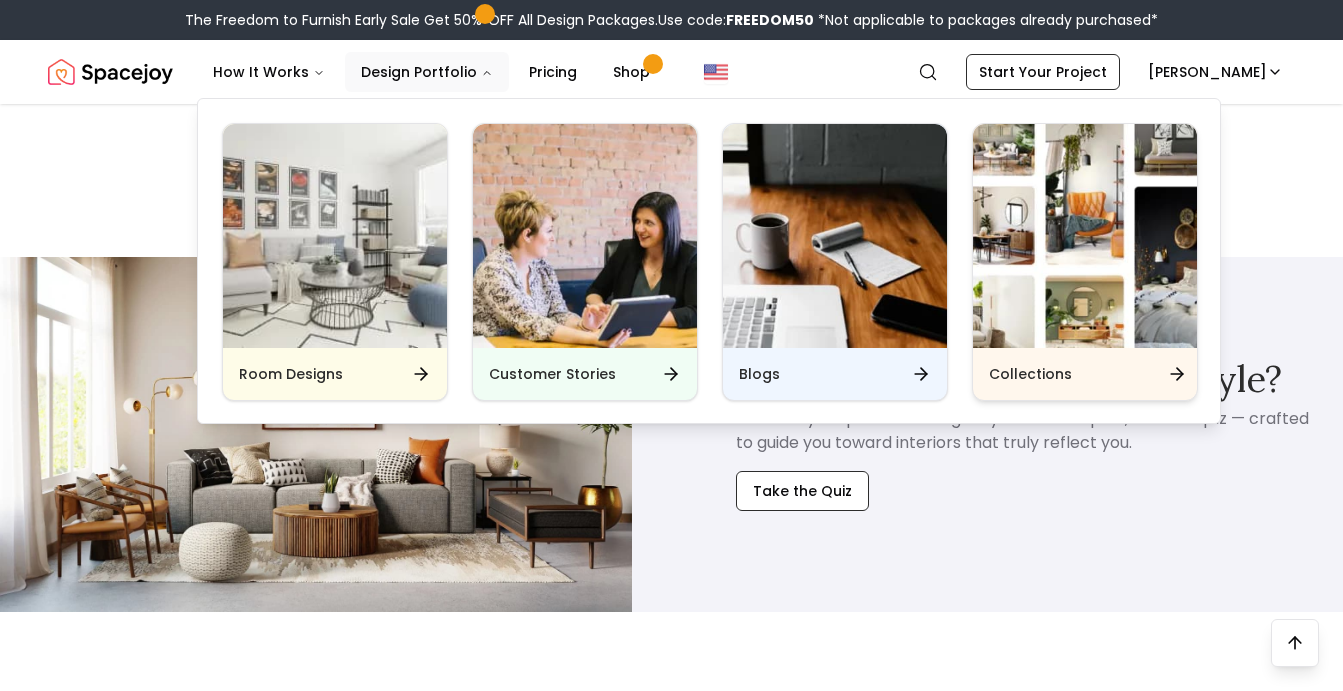 click at bounding box center (1085, 236) 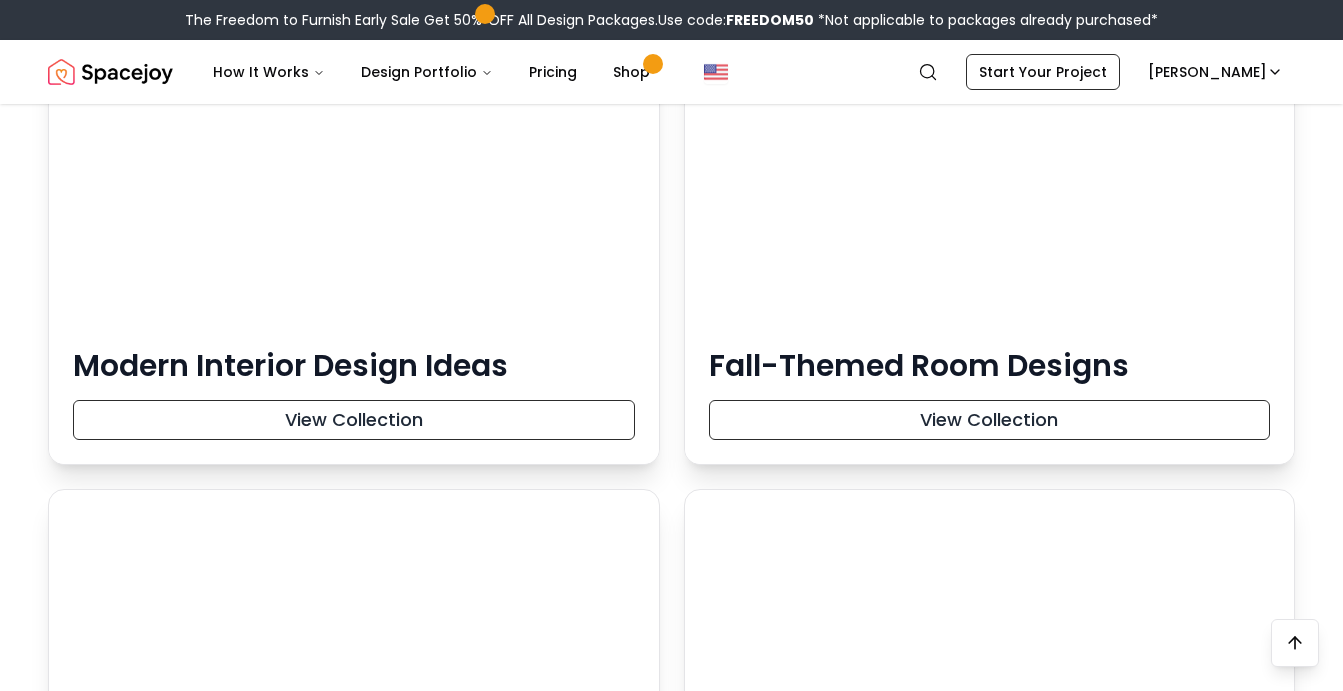 scroll, scrollTop: 31200, scrollLeft: 0, axis: vertical 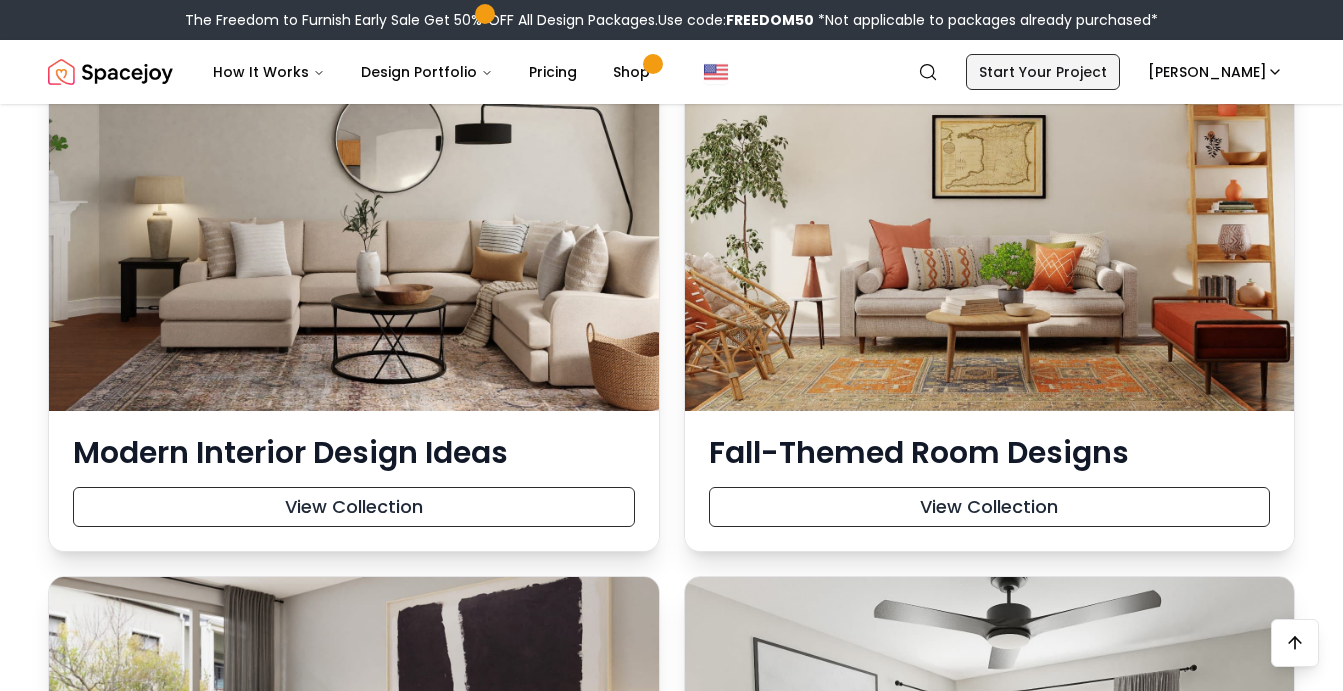 click on "Start Your Project" at bounding box center (1043, 72) 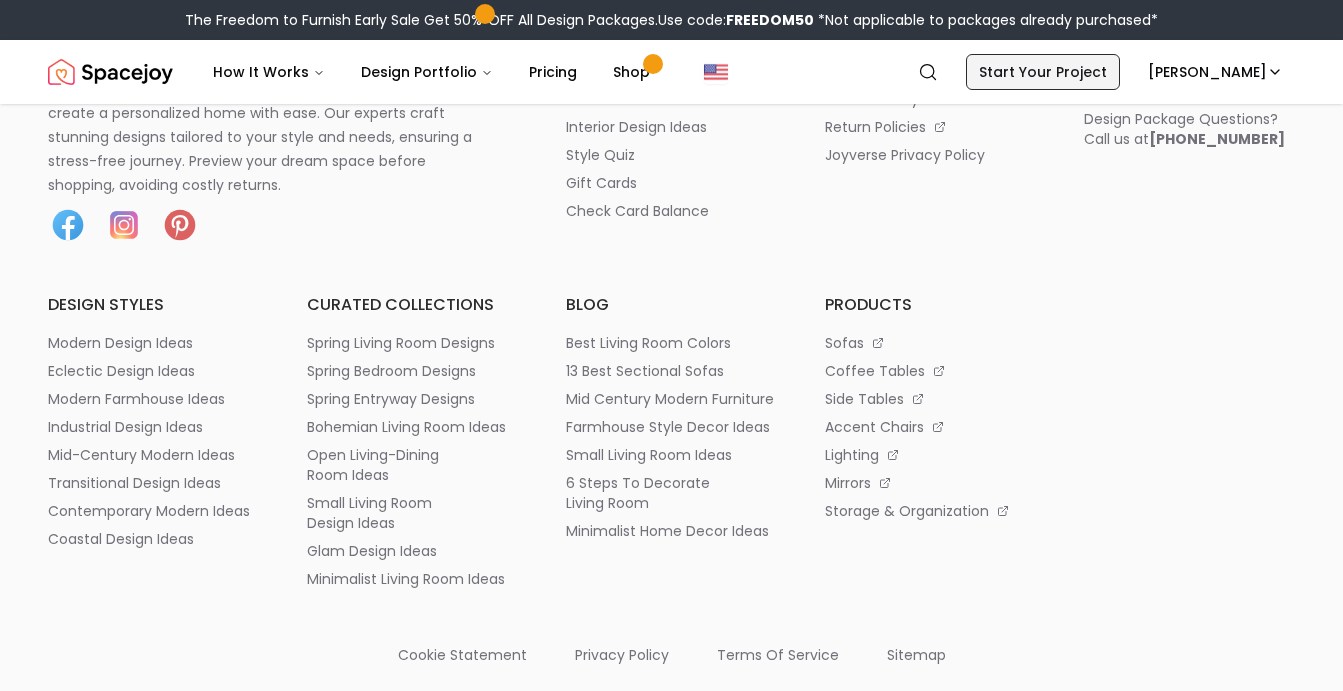 scroll, scrollTop: 700, scrollLeft: 0, axis: vertical 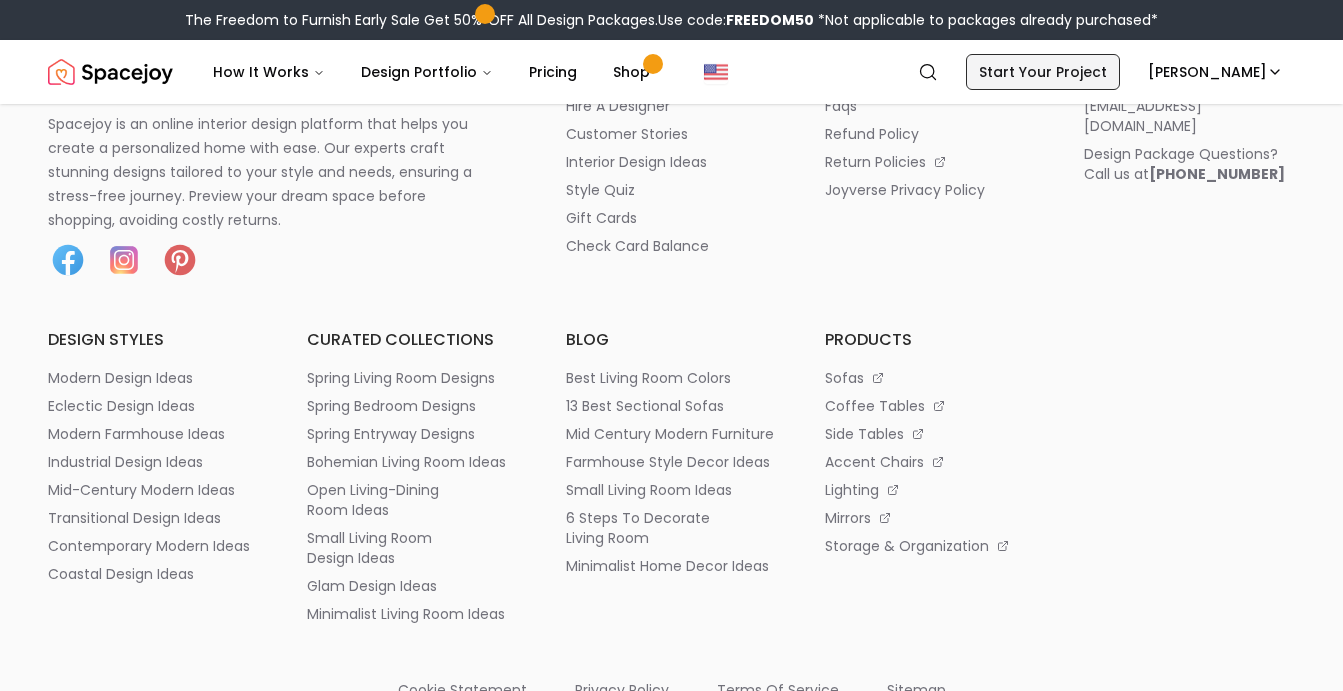click on "Start Your Project" at bounding box center [1043, 72] 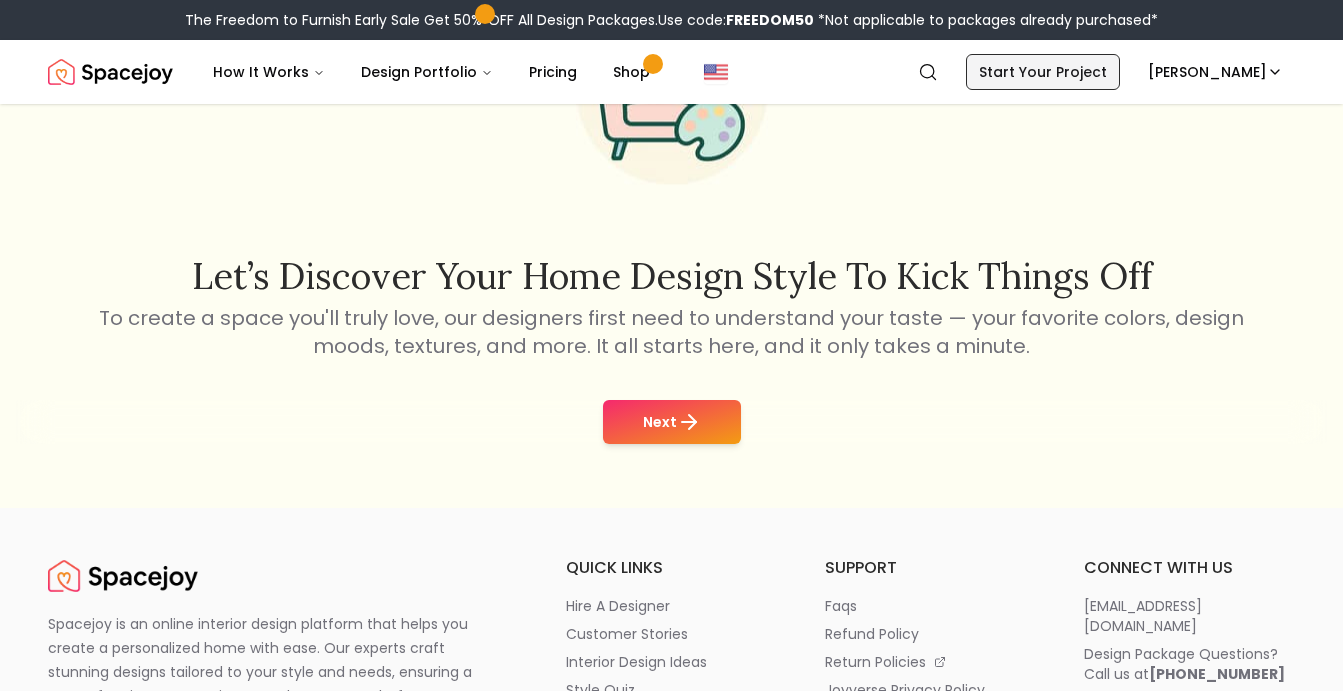 scroll, scrollTop: 300, scrollLeft: 0, axis: vertical 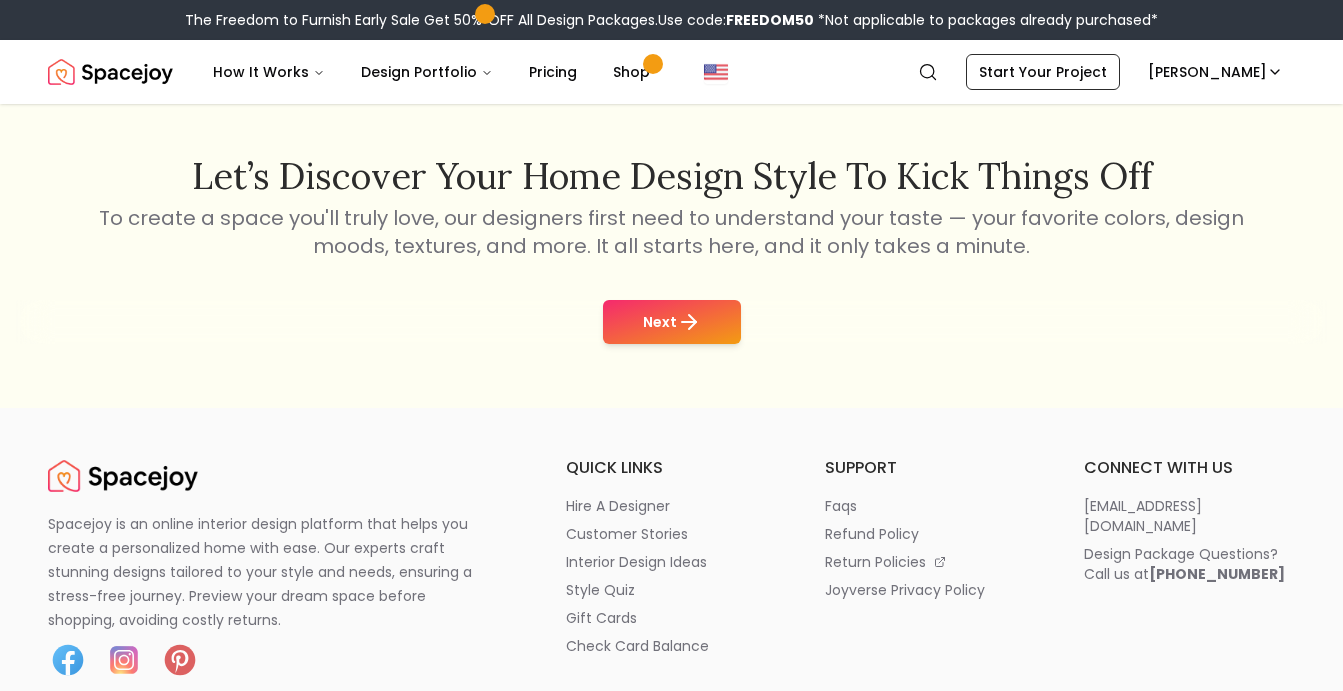 click on "Next" at bounding box center [672, 322] 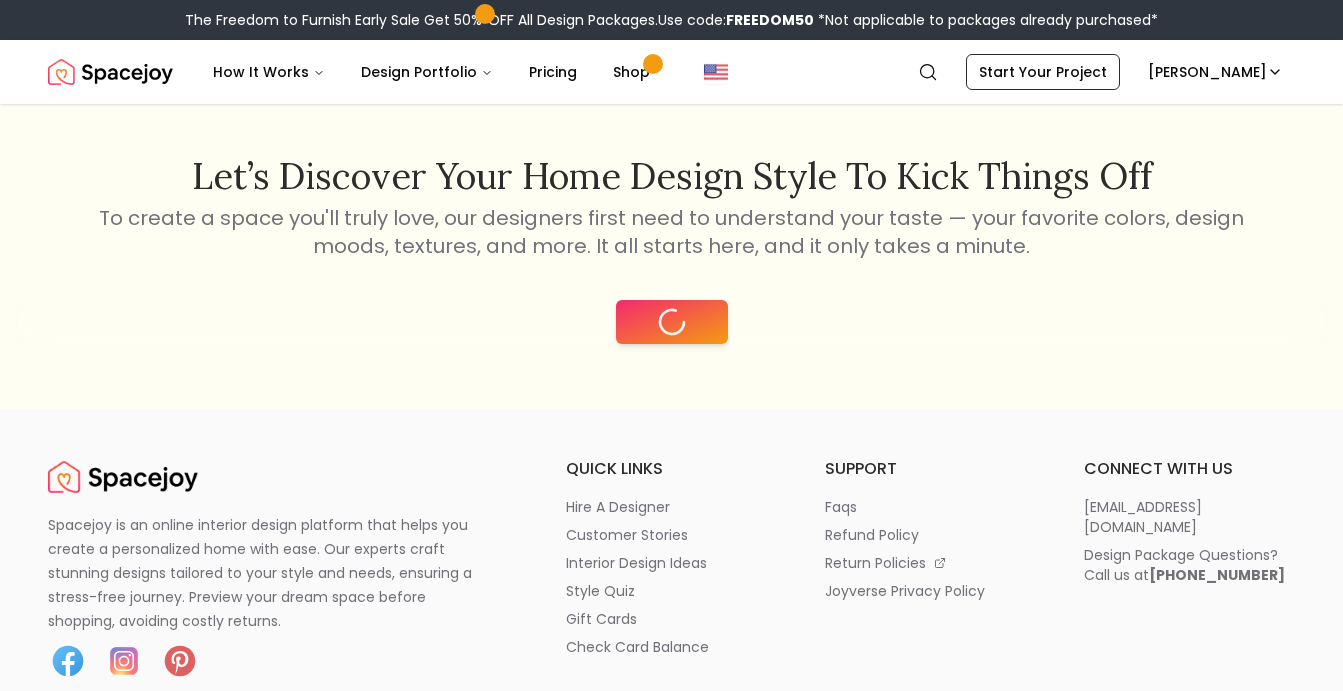 scroll, scrollTop: 0, scrollLeft: 0, axis: both 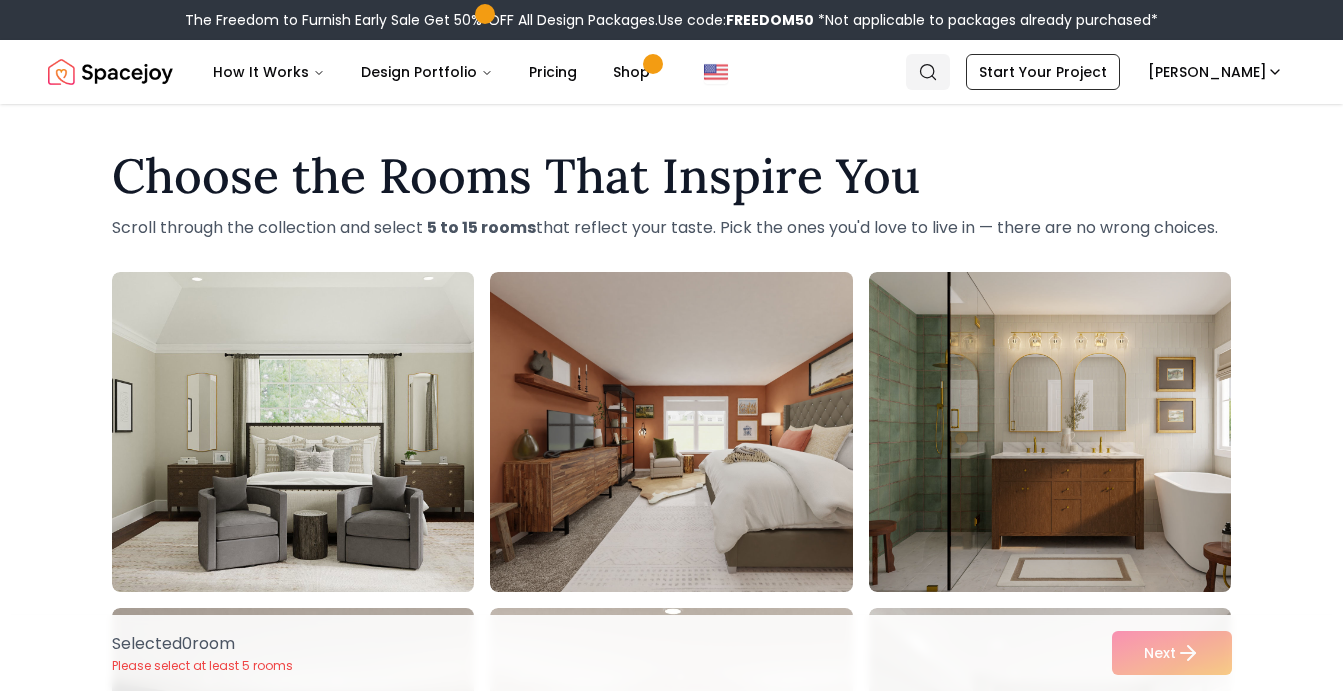 click 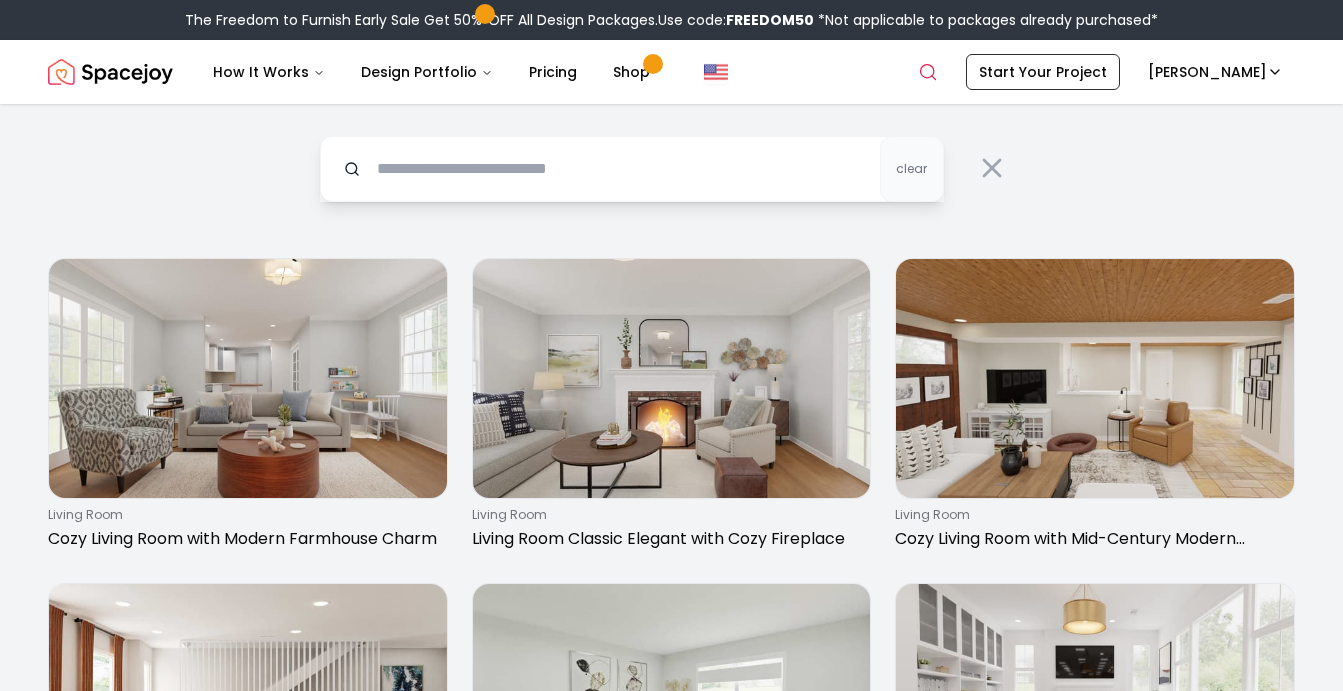 click at bounding box center (632, 169) 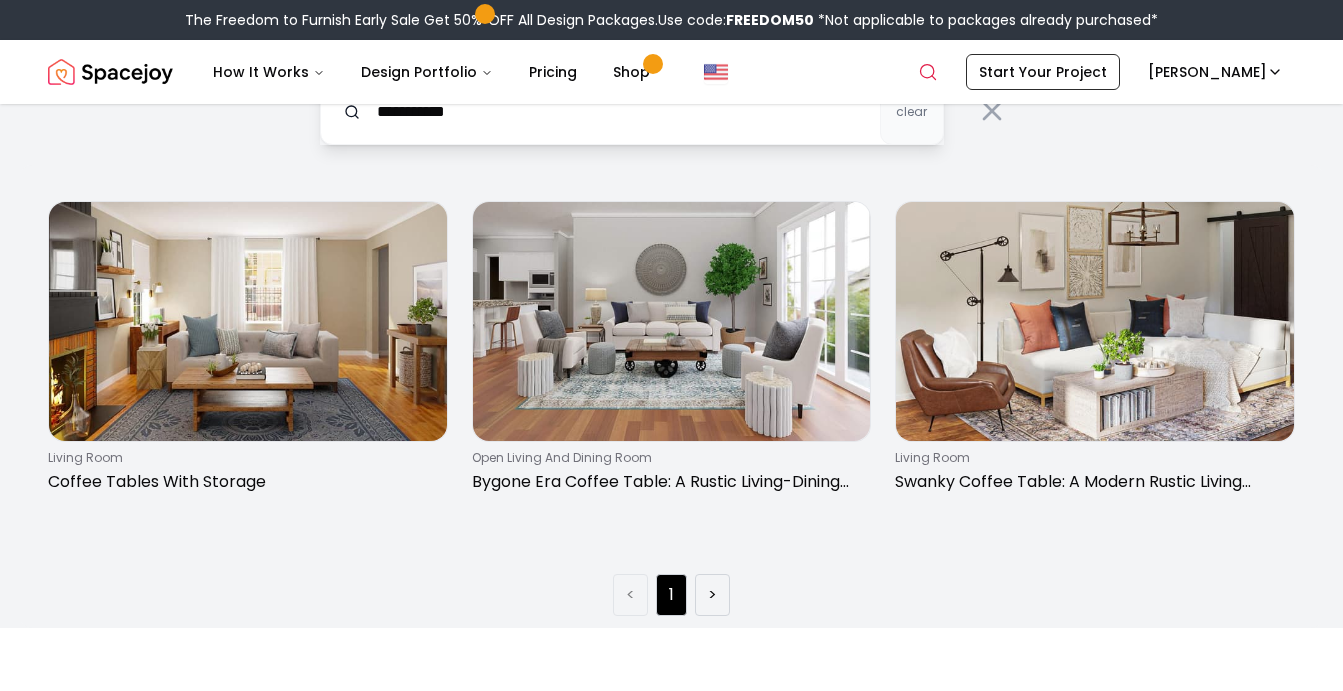scroll, scrollTop: 0, scrollLeft: 0, axis: both 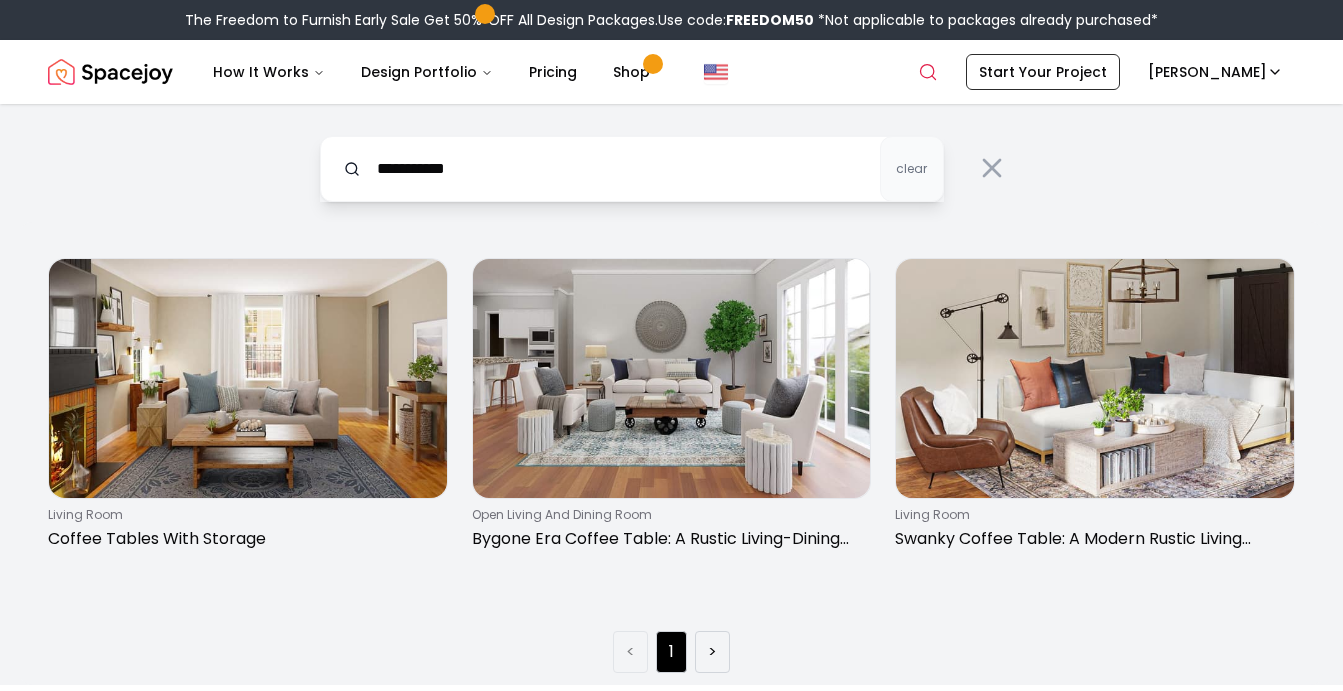 click on "**********" at bounding box center (632, 169) 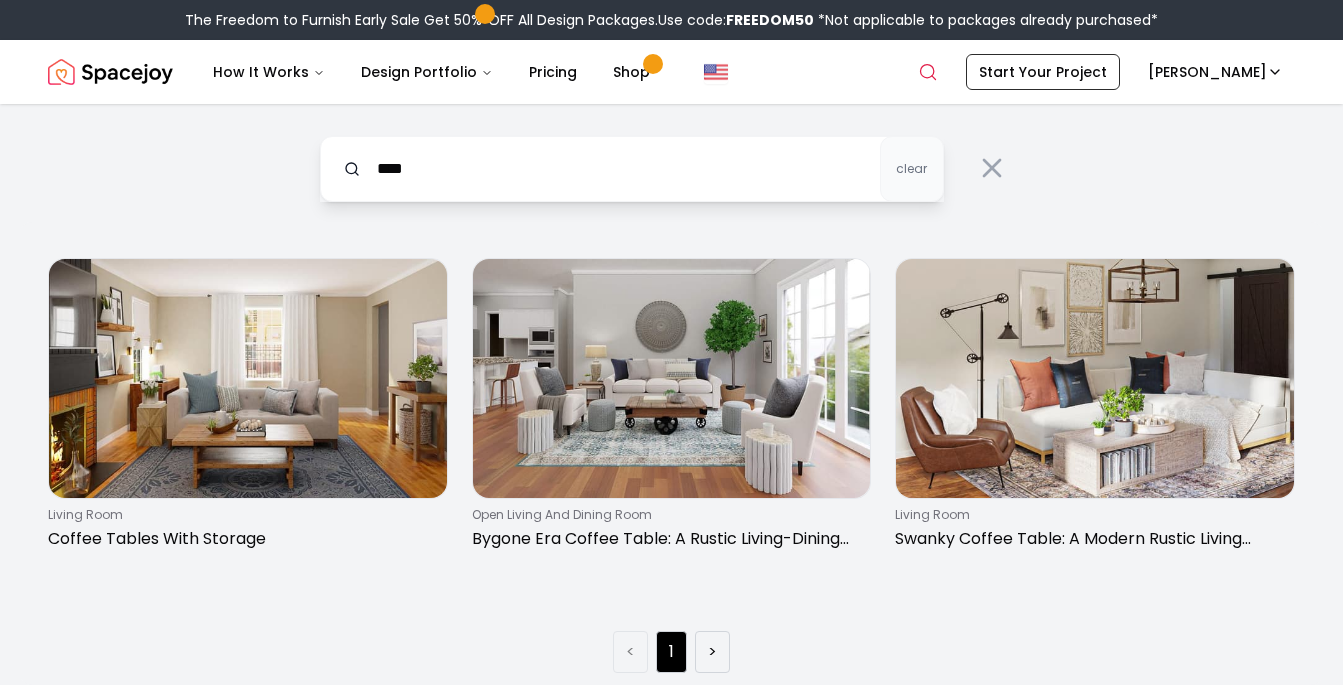 click at bounding box center [352, 169] 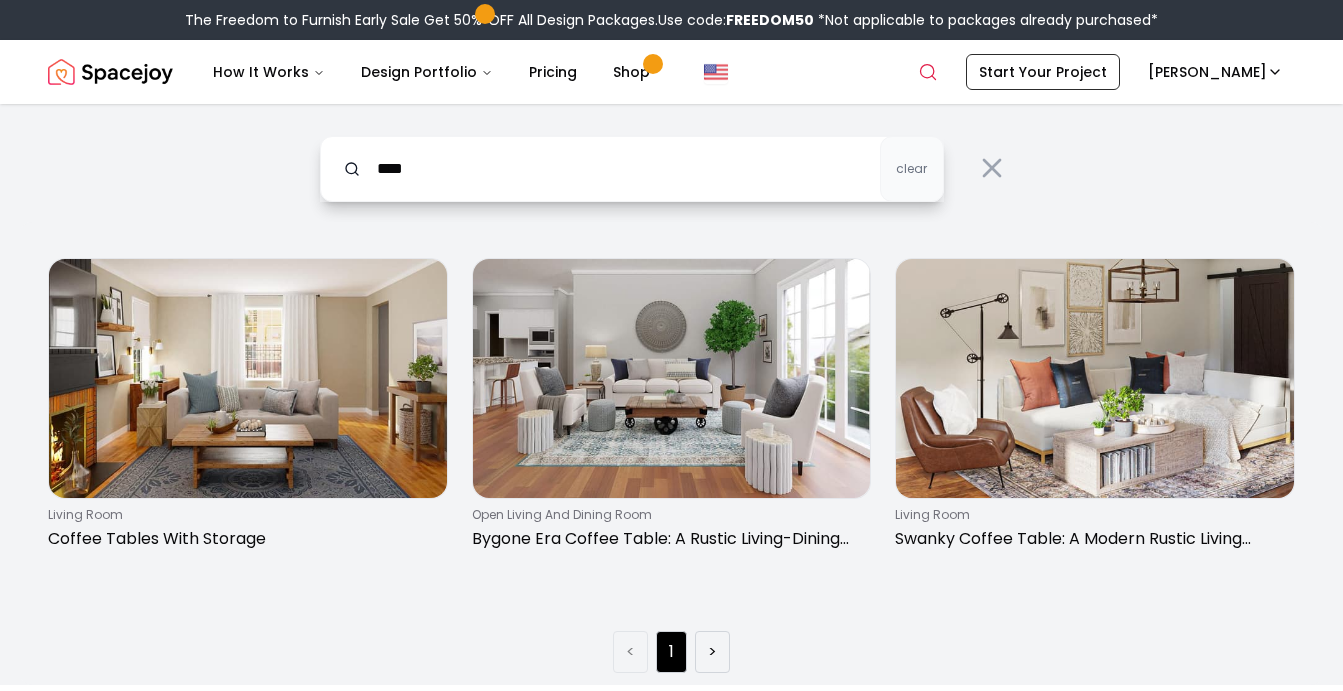 click on "****" at bounding box center [632, 169] 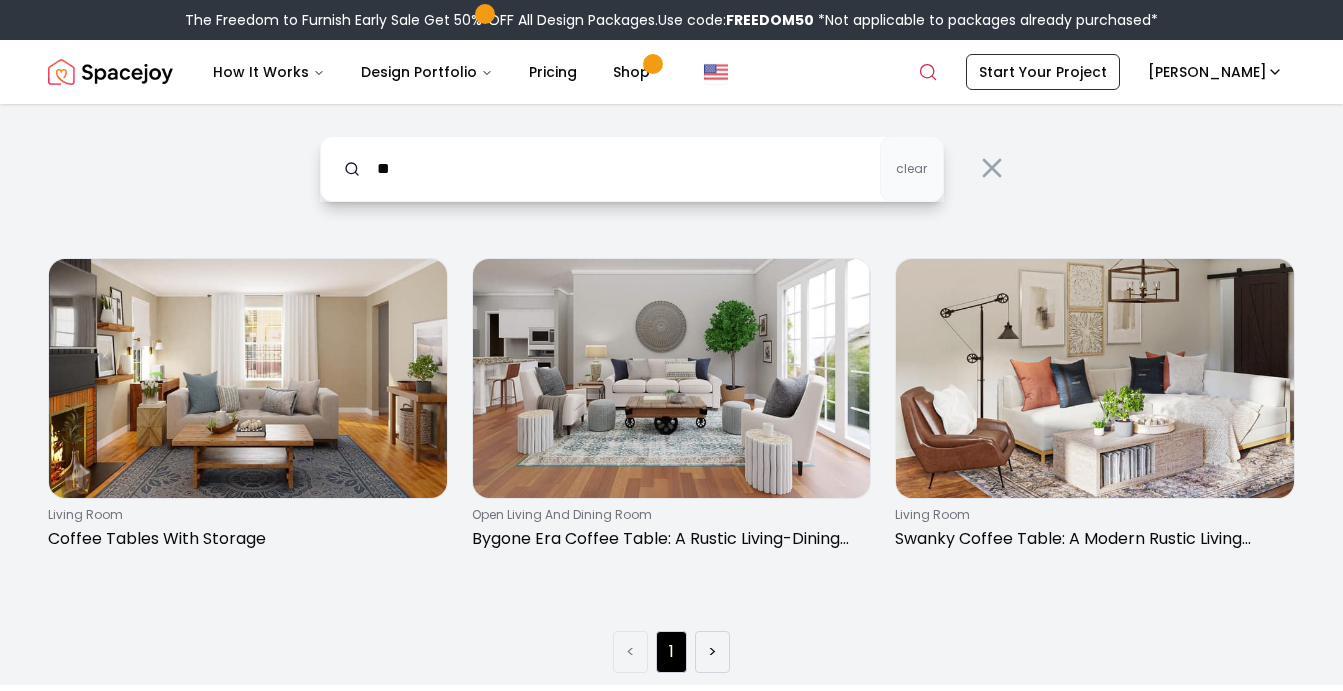 type on "*" 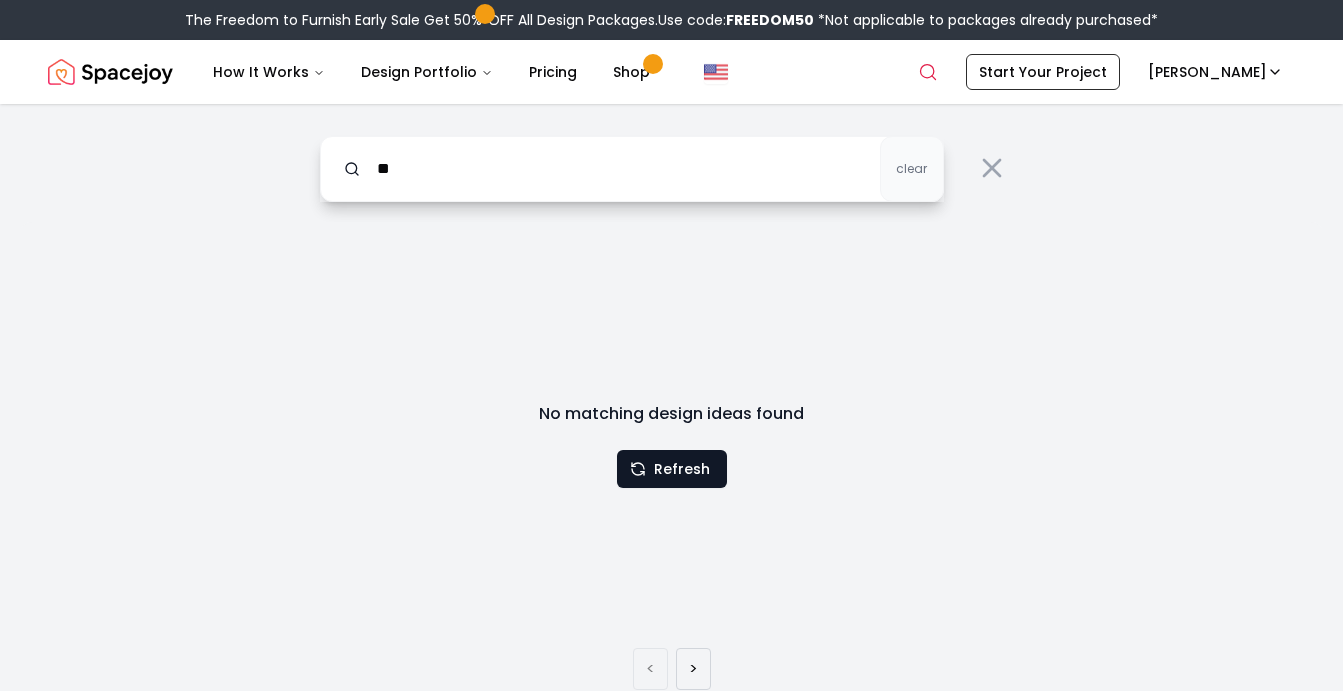 type on "*" 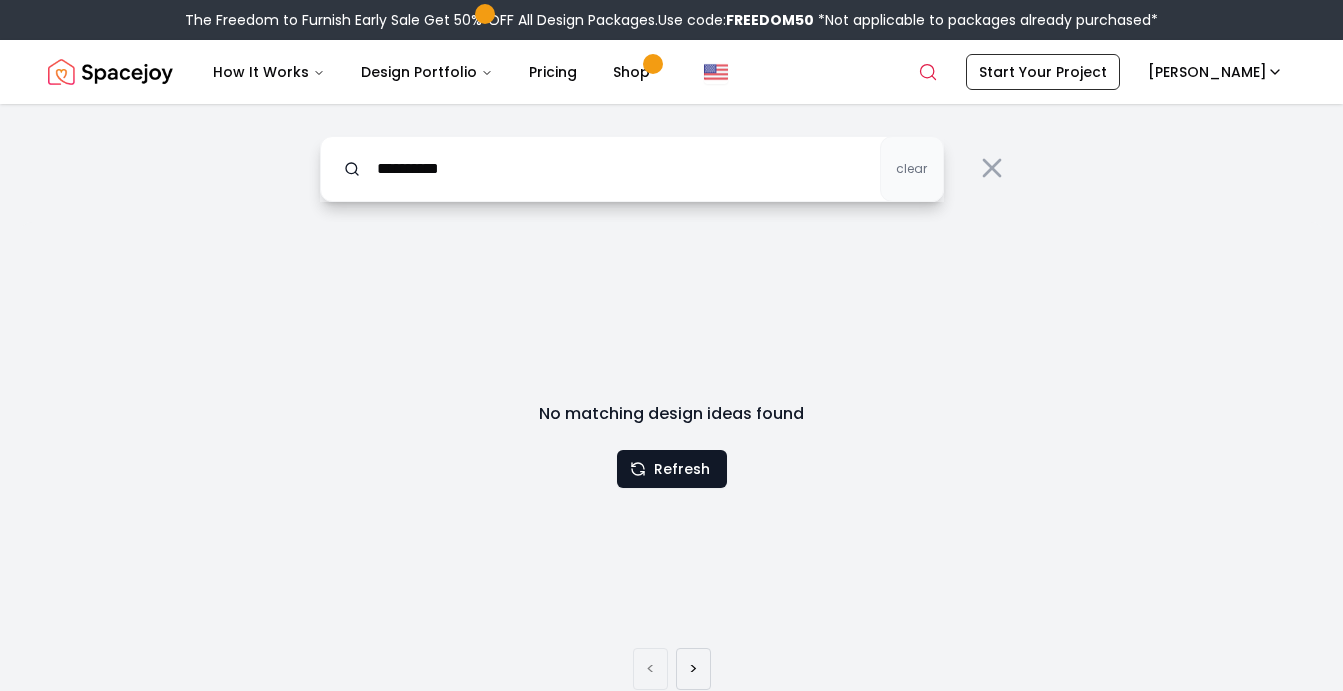 click on "**********" at bounding box center [632, 169] 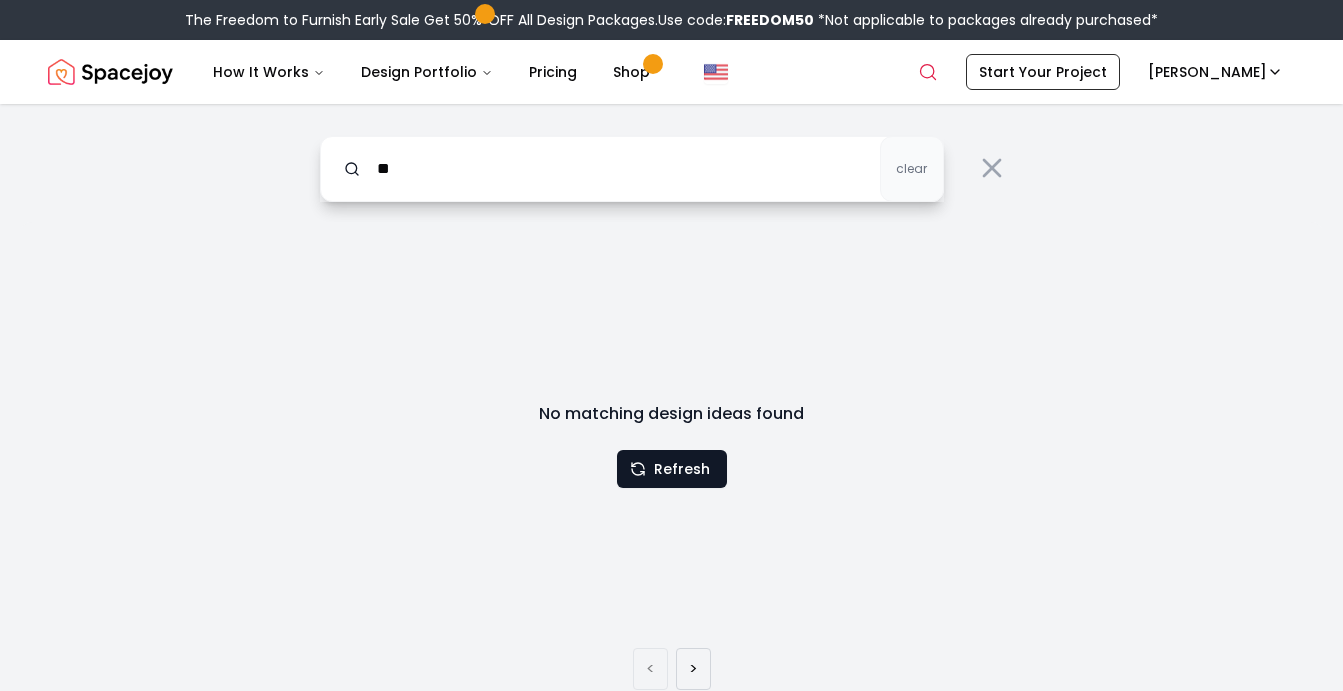 type on "*" 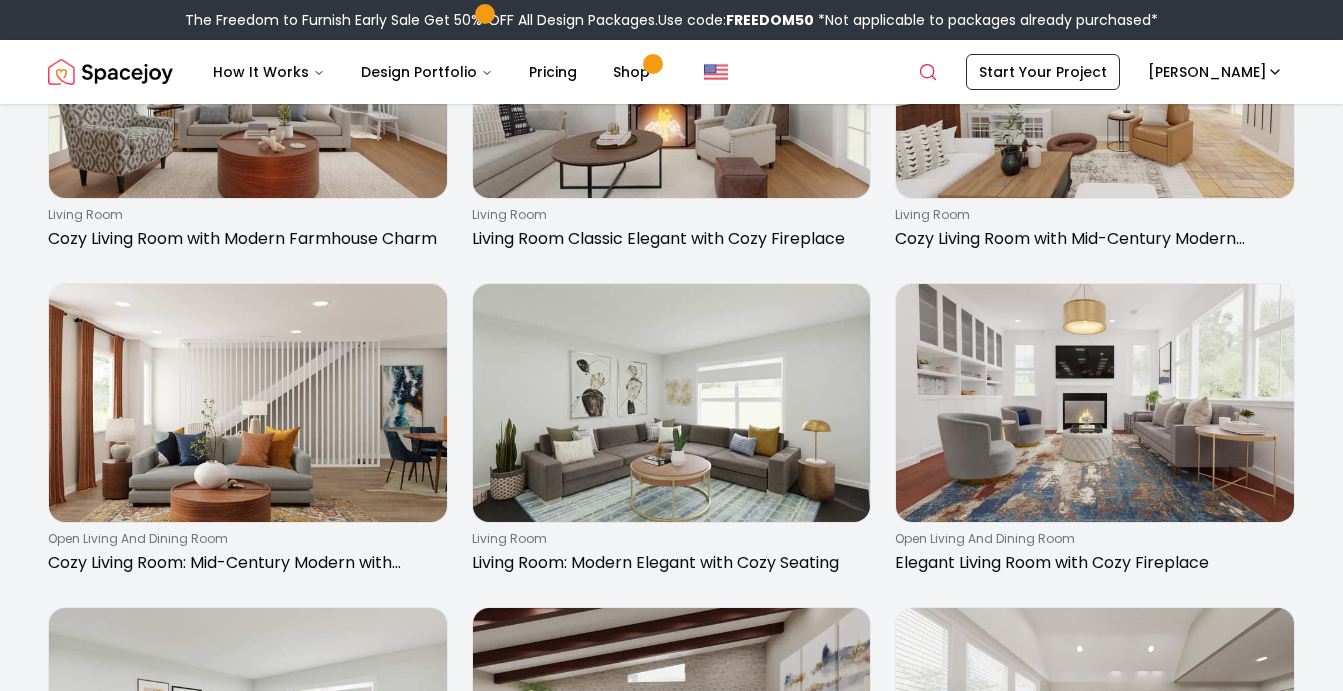 scroll, scrollTop: 0, scrollLeft: 0, axis: both 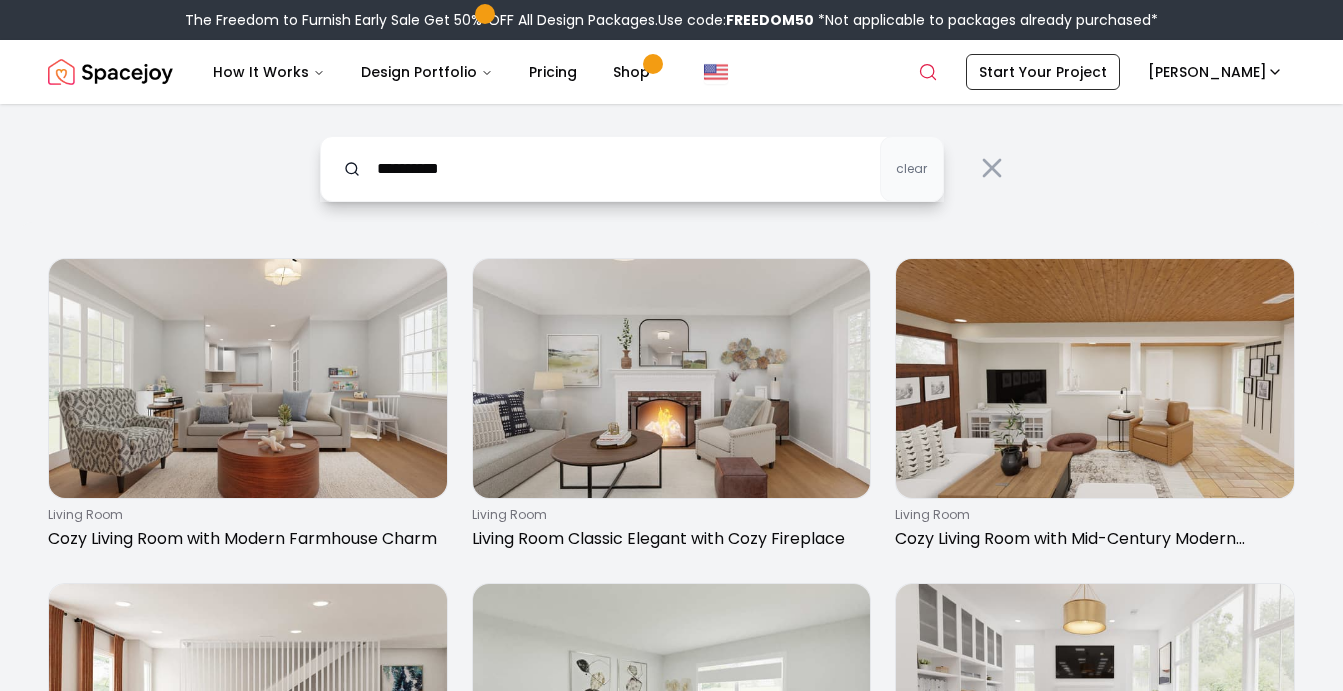 click on "**********" at bounding box center [632, 169] 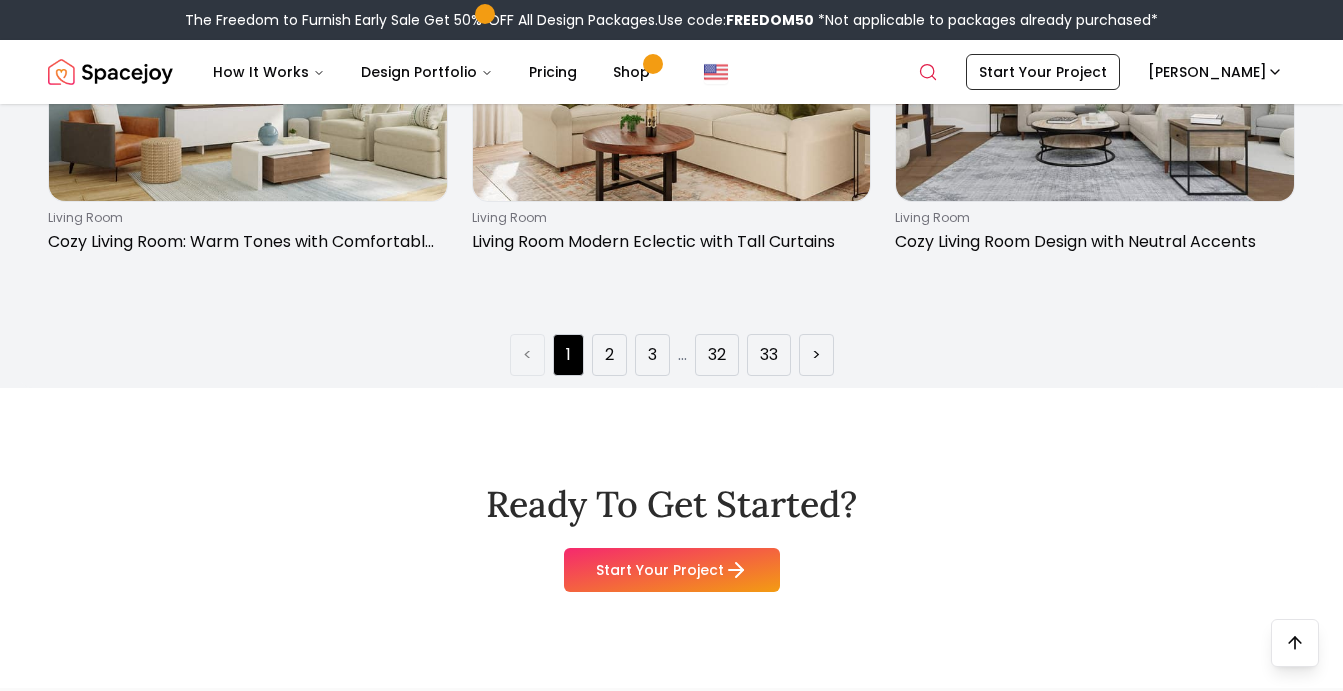 scroll, scrollTop: 3200, scrollLeft: 0, axis: vertical 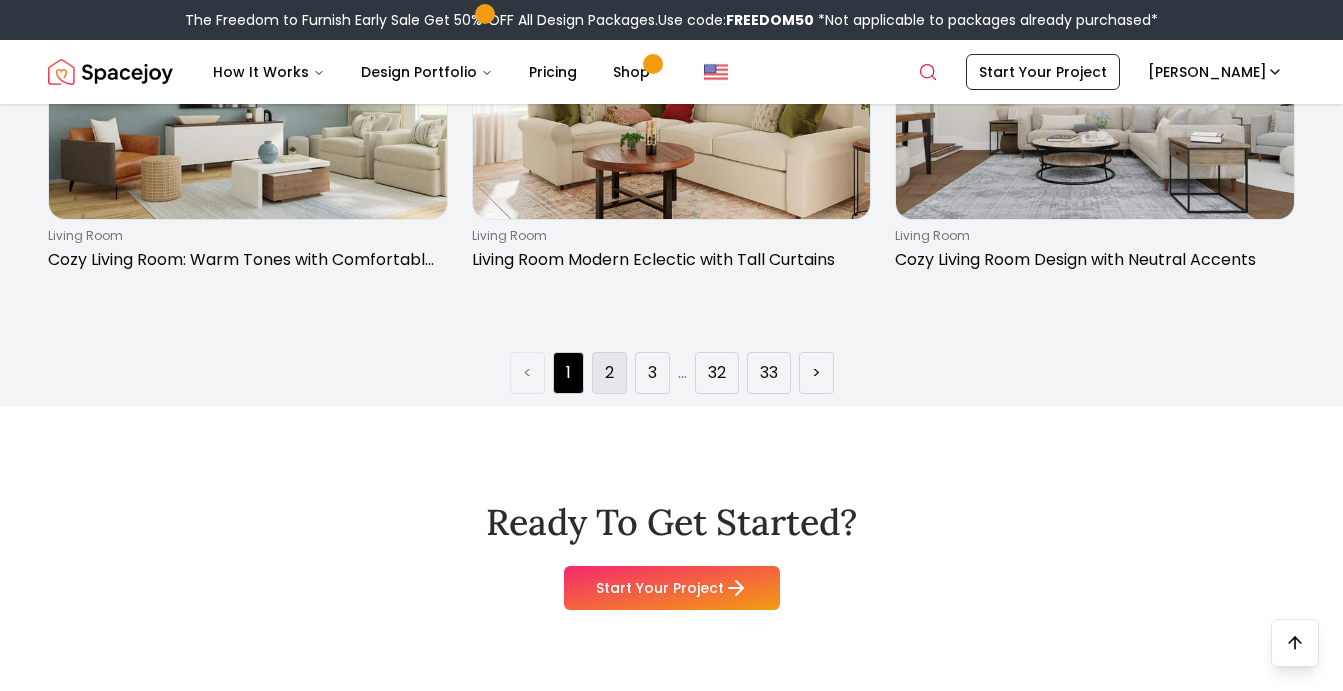 click on "2" at bounding box center [609, 373] 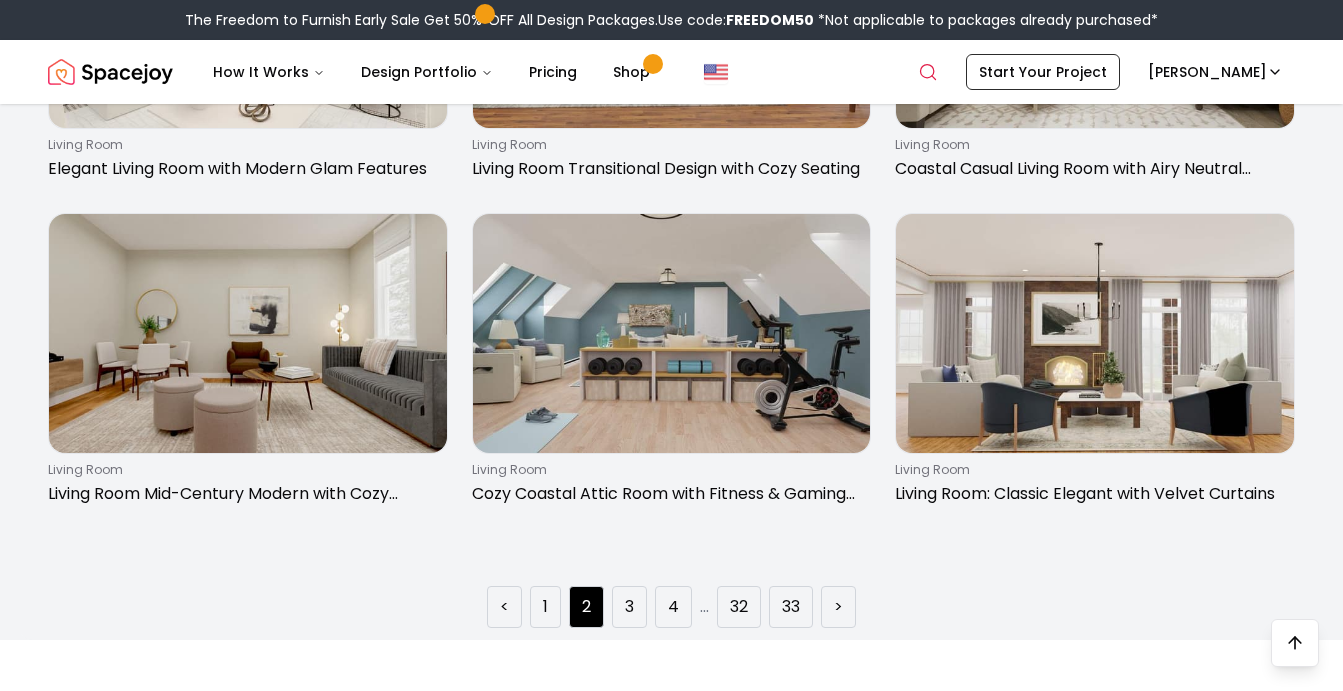 scroll, scrollTop: 3000, scrollLeft: 0, axis: vertical 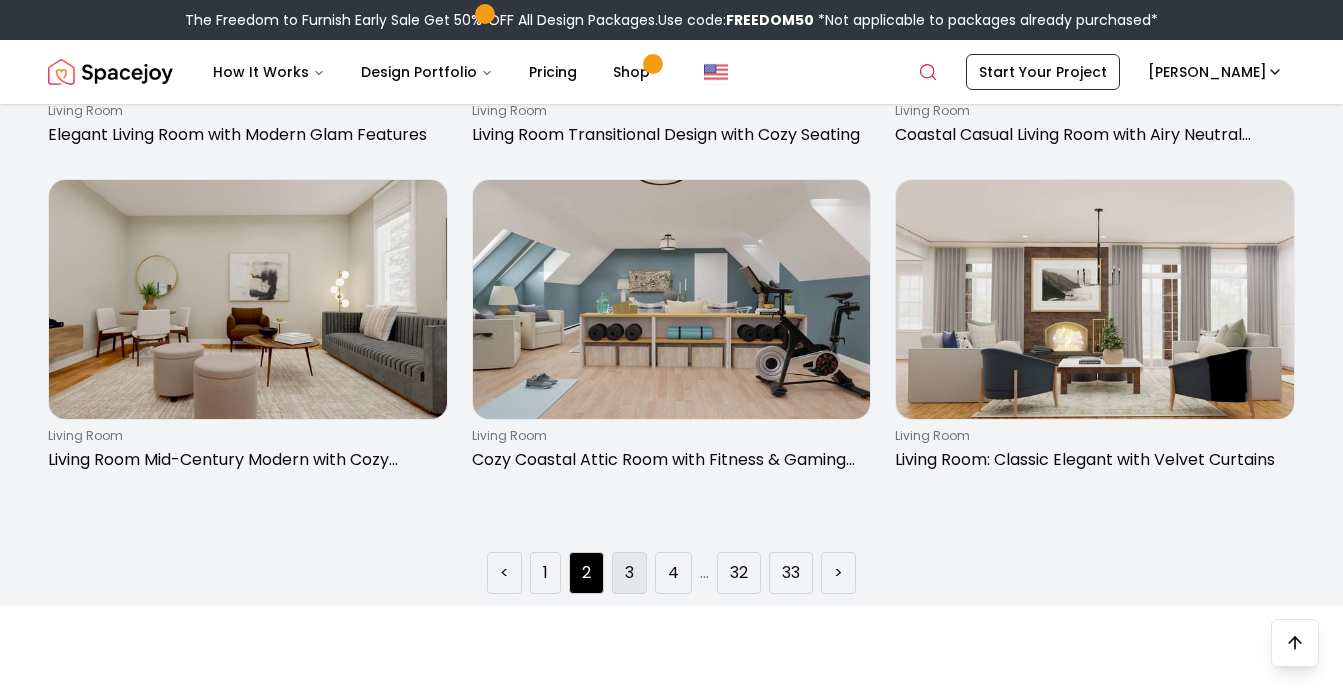 click on "3" at bounding box center [629, 573] 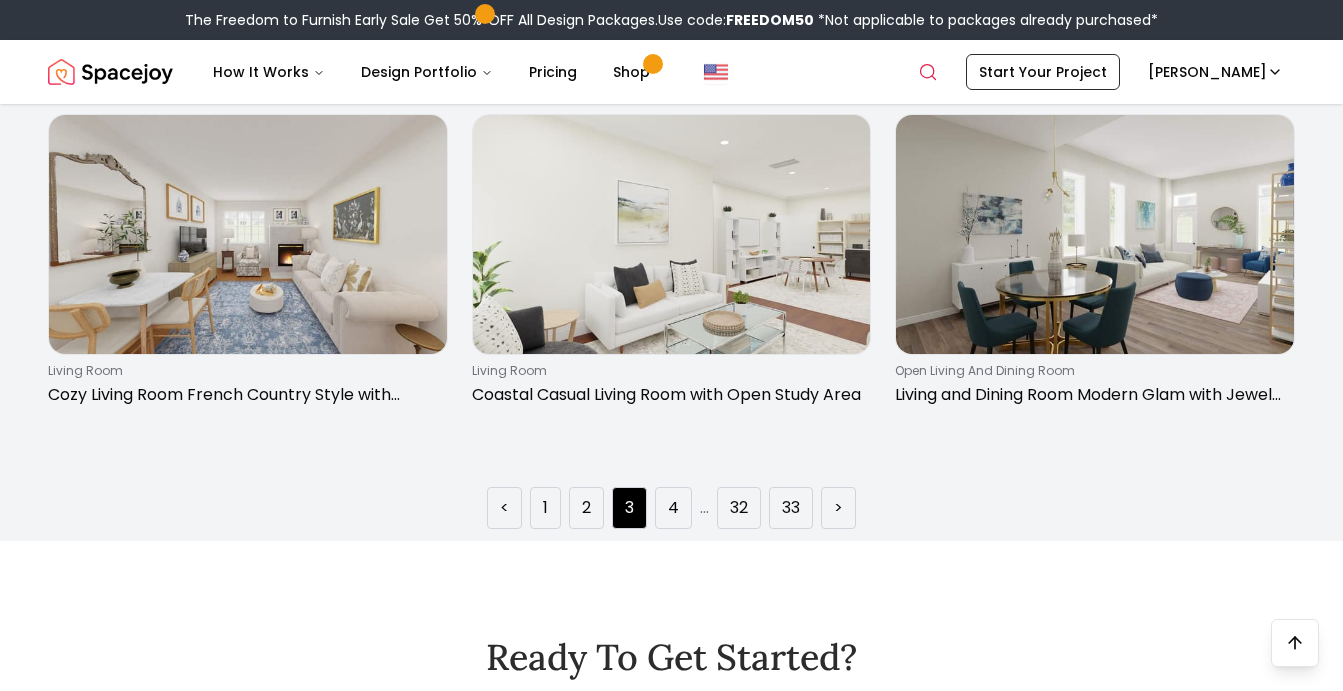scroll, scrollTop: 3100, scrollLeft: 0, axis: vertical 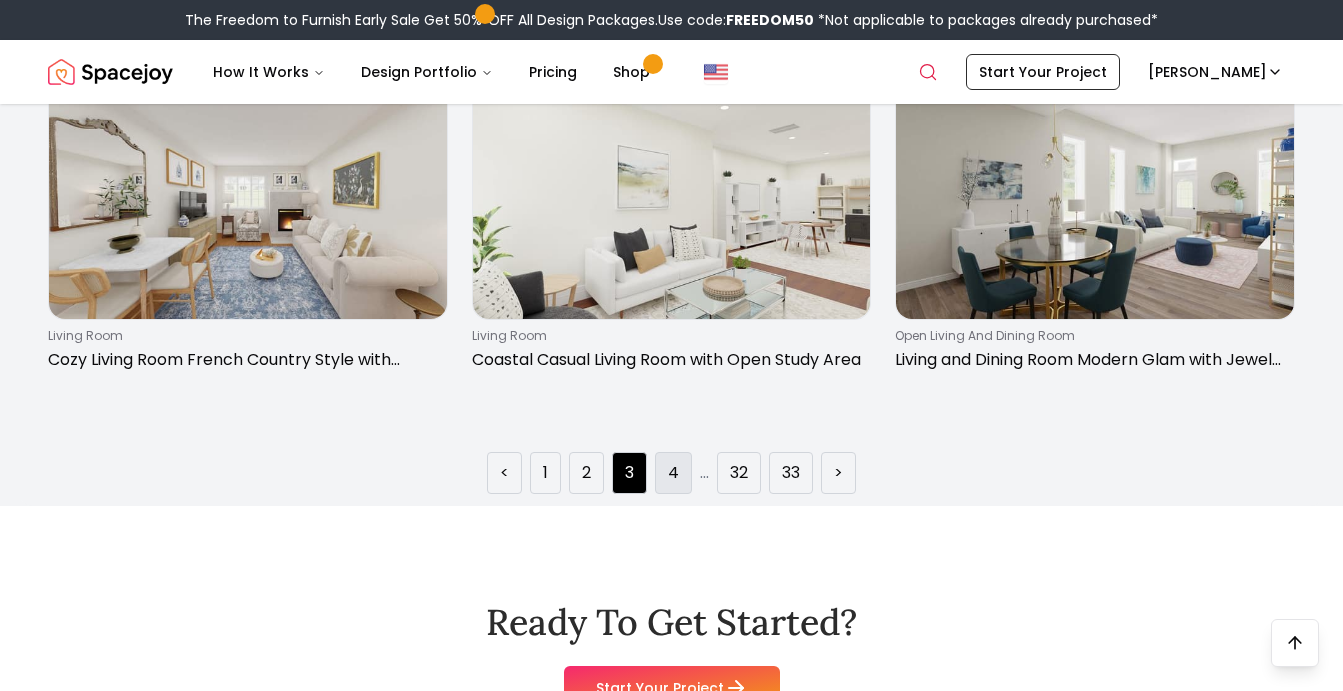 click on "4" at bounding box center [673, 473] 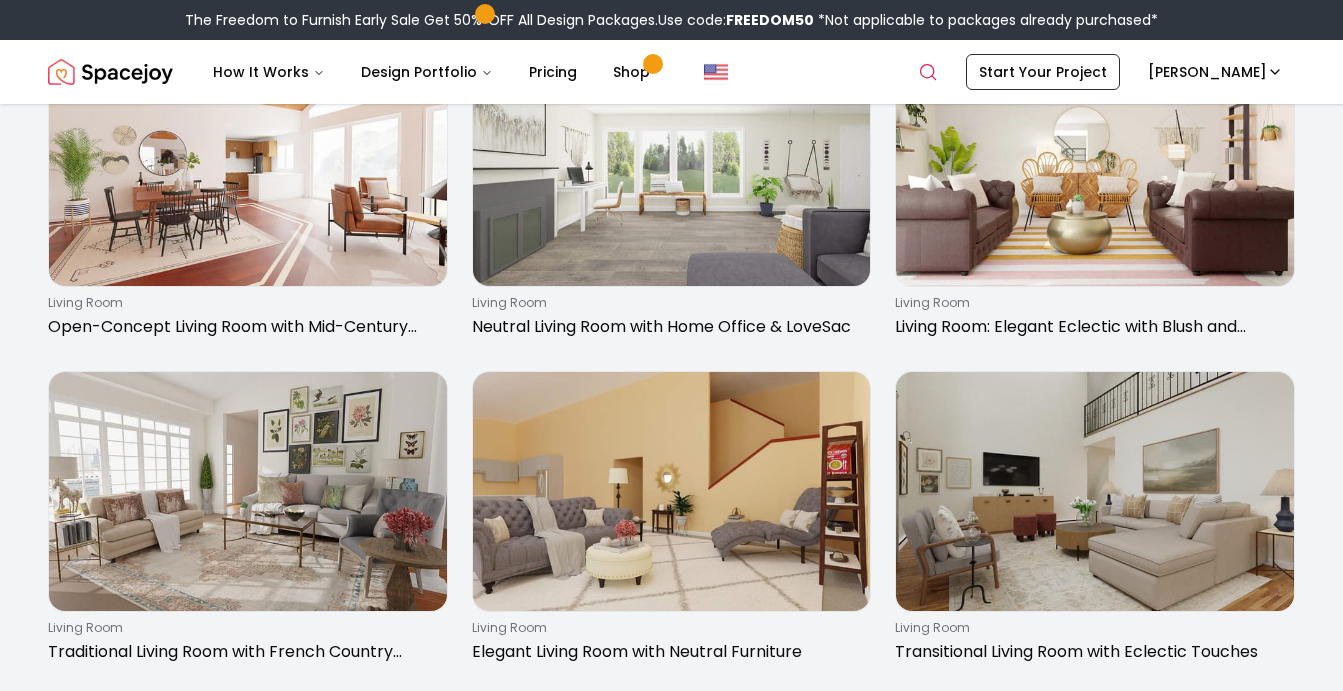 scroll, scrollTop: 500, scrollLeft: 0, axis: vertical 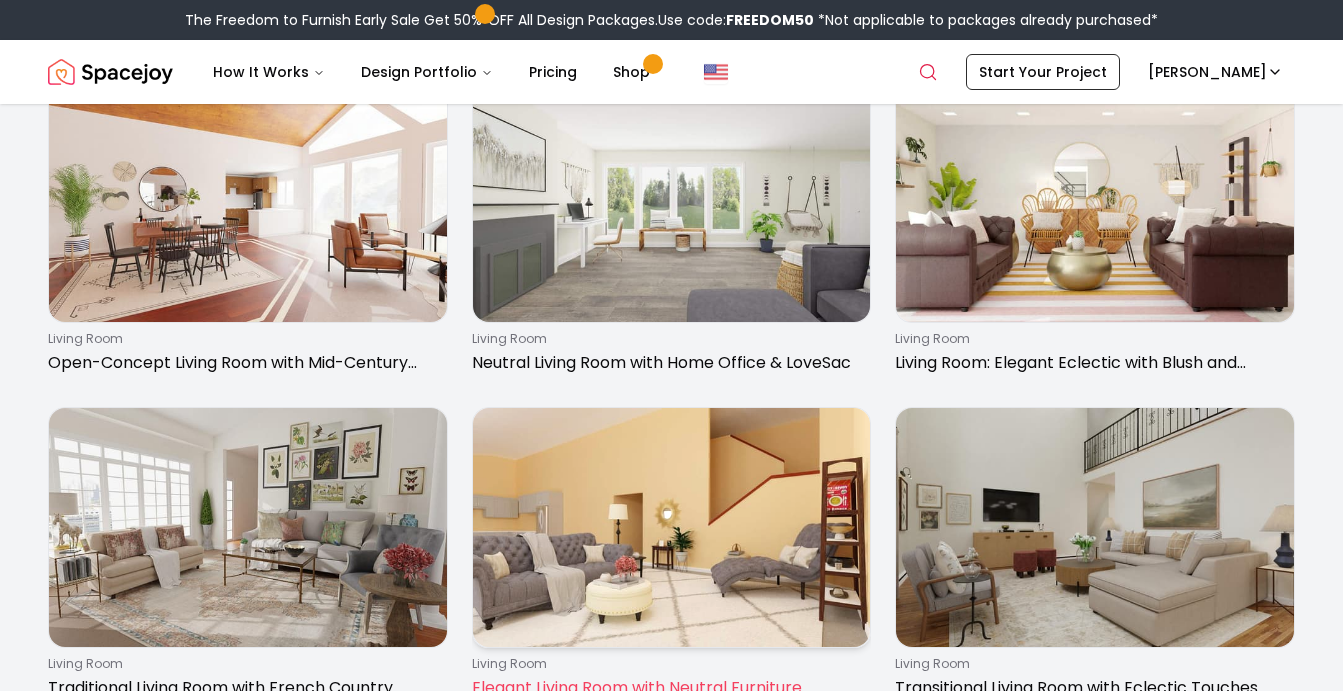 drag, startPoint x: 1335, startPoint y: 212, endPoint x: 511, endPoint y: 620, distance: 919.4781 